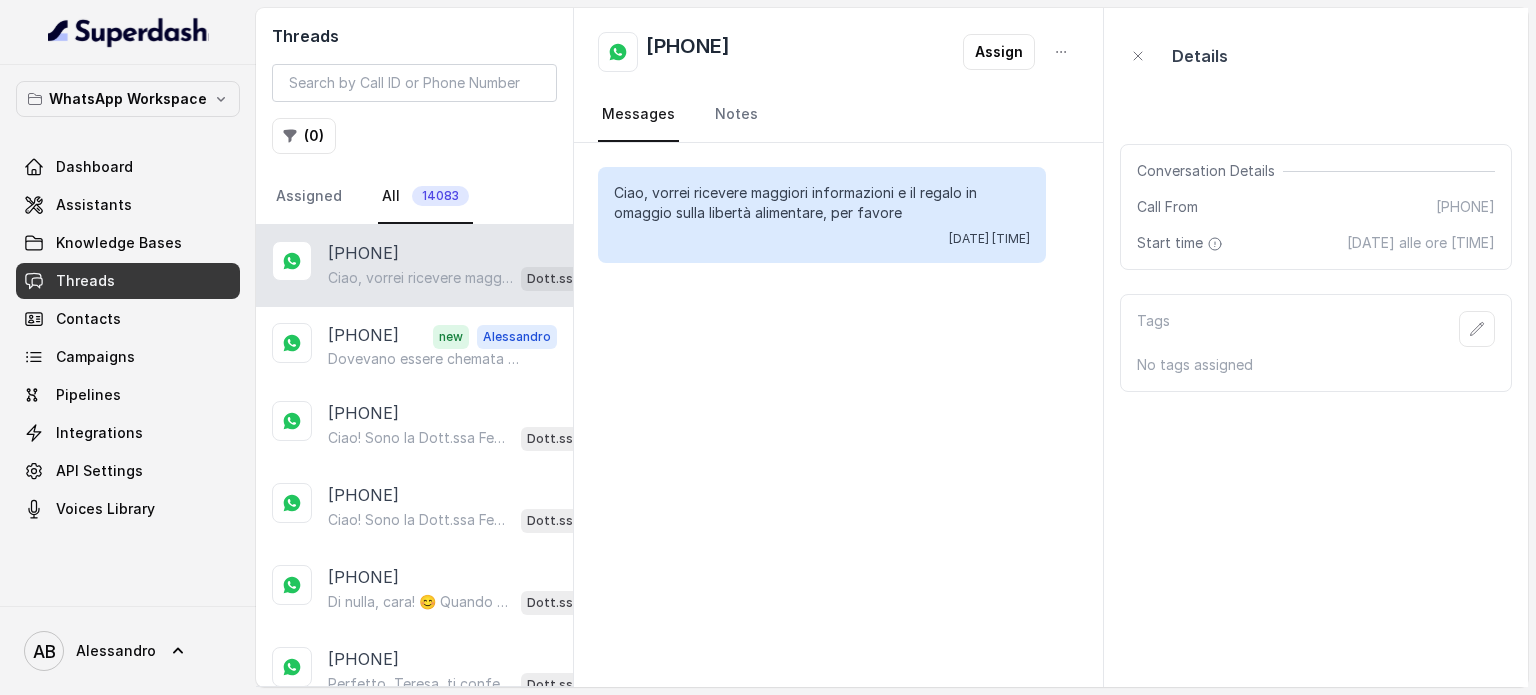 scroll, scrollTop: 0, scrollLeft: 0, axis: both 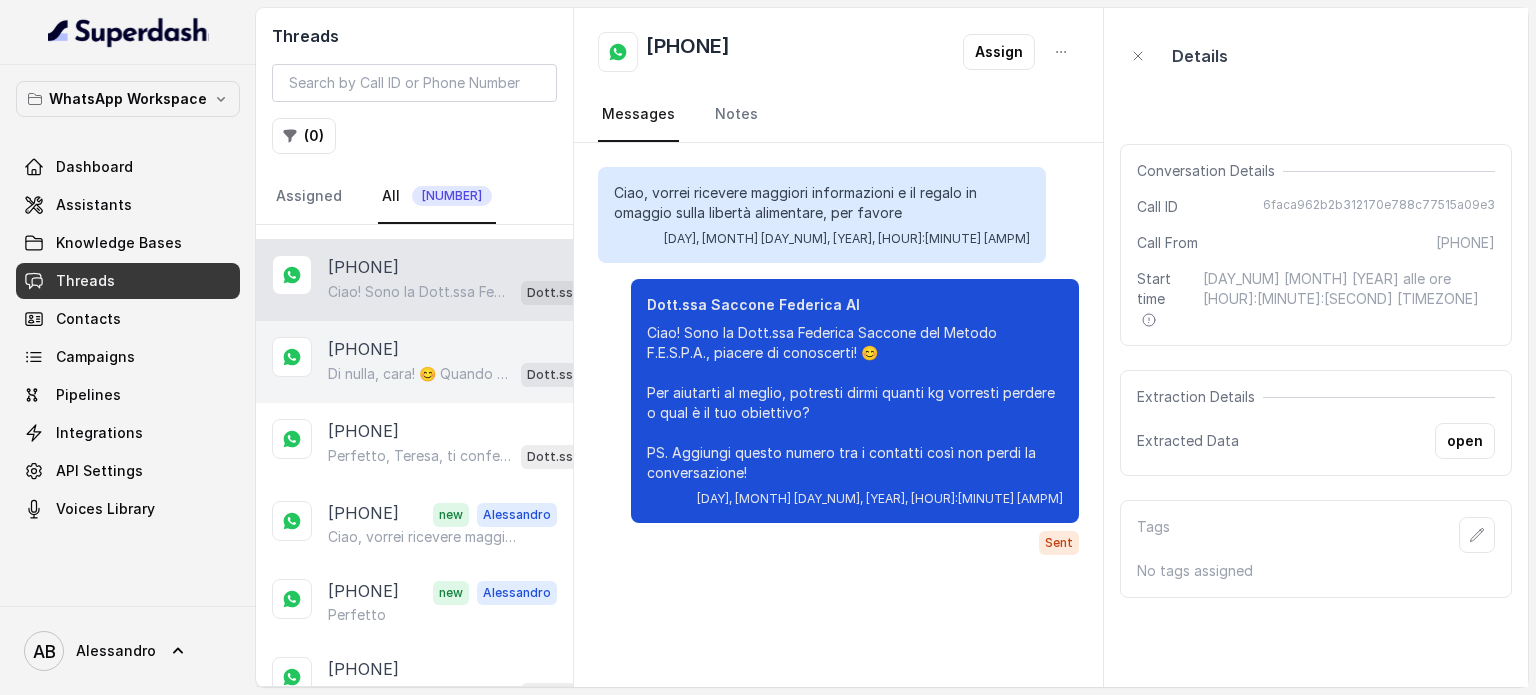click on "[PHONE]" at bounding box center [363, 349] 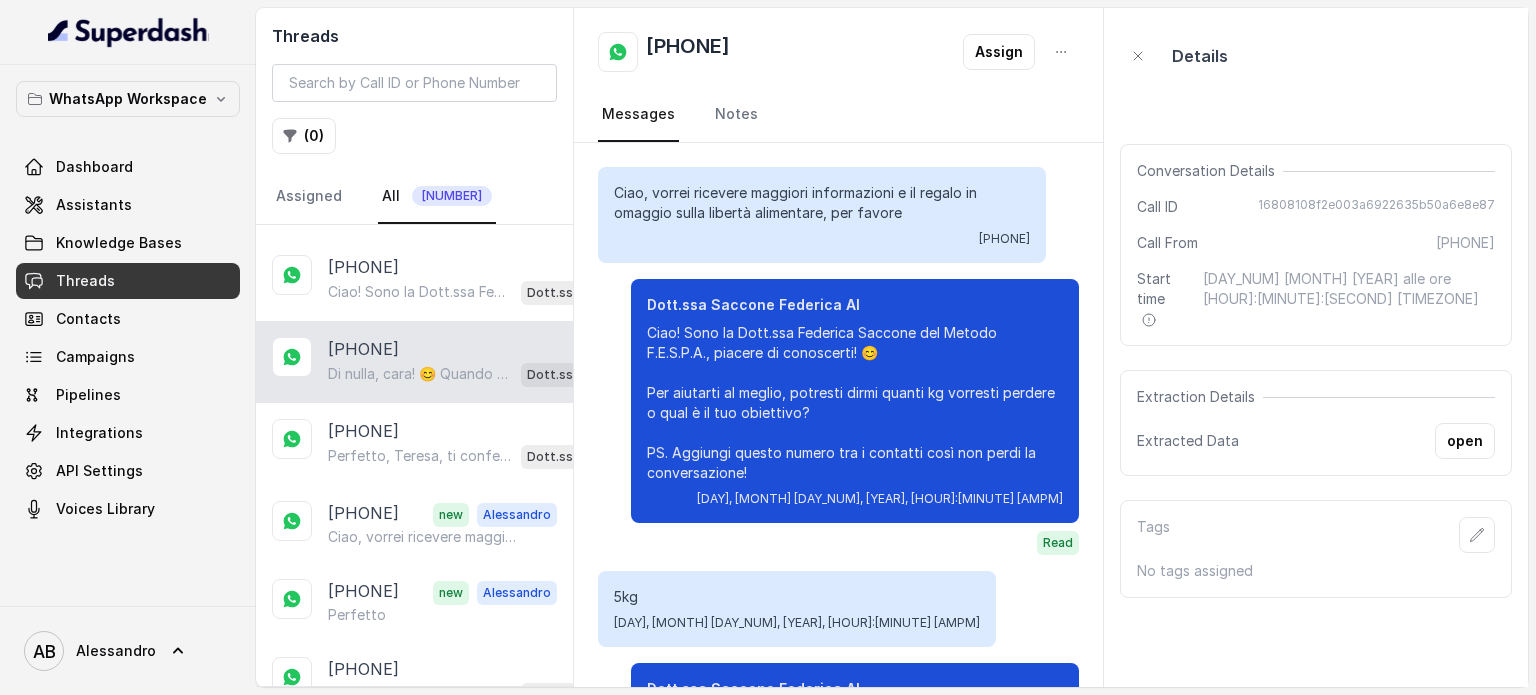 scroll, scrollTop: 3603, scrollLeft: 0, axis: vertical 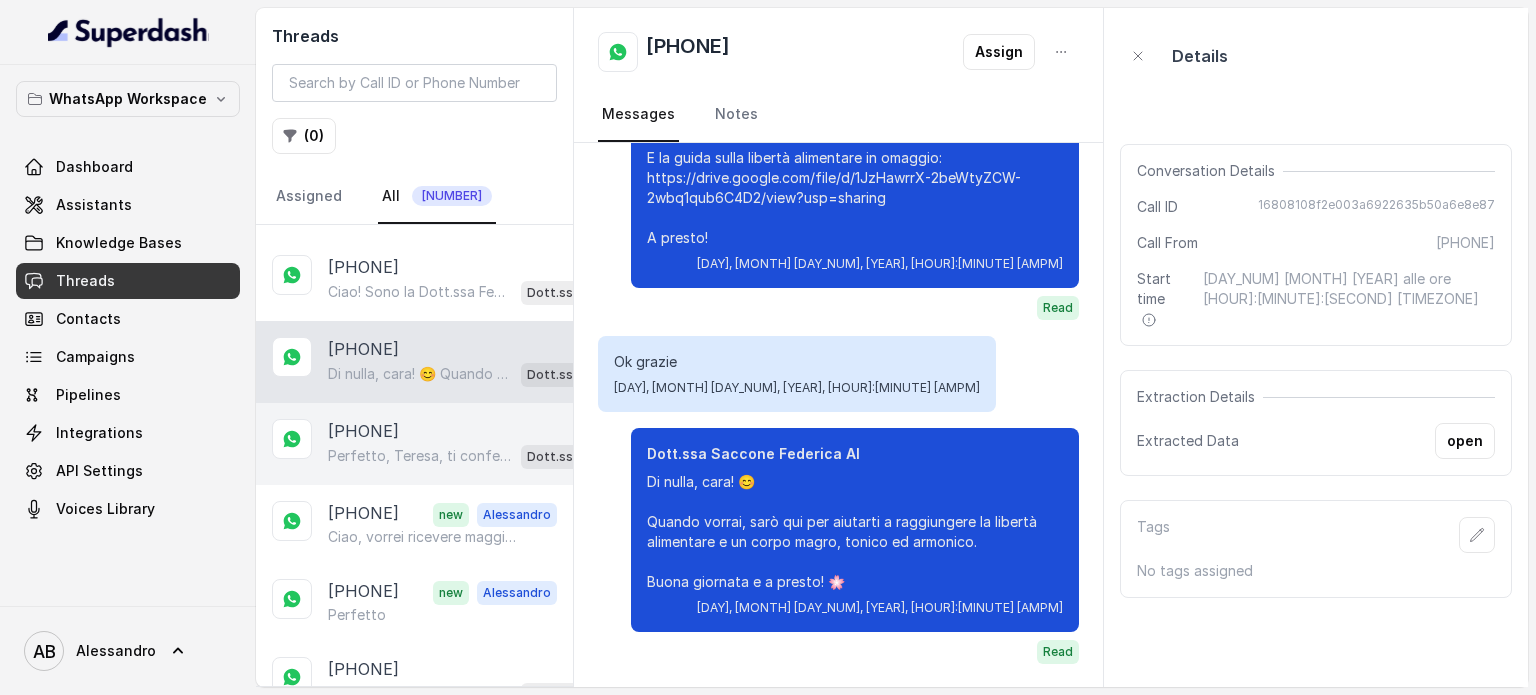 click on "[PHONE]" at bounding box center (363, 431) 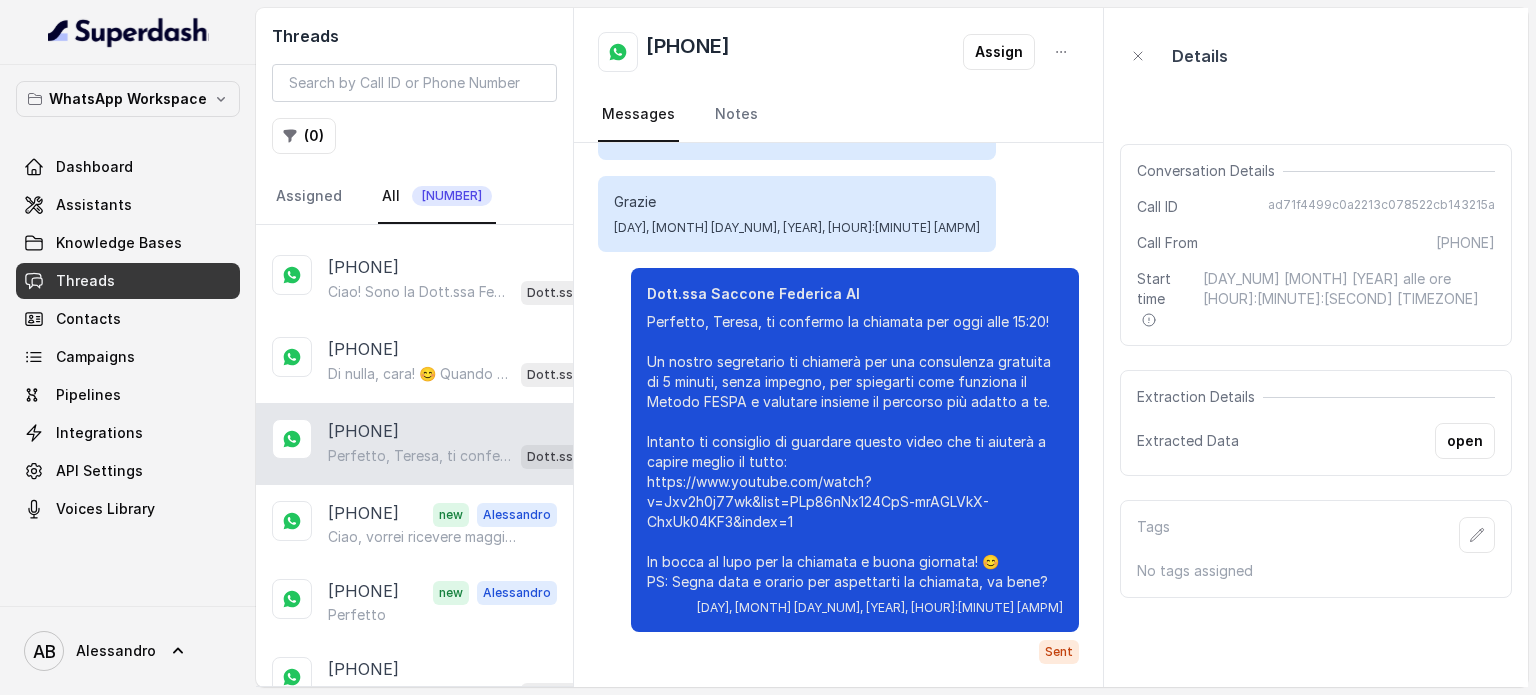 scroll, scrollTop: 2099, scrollLeft: 0, axis: vertical 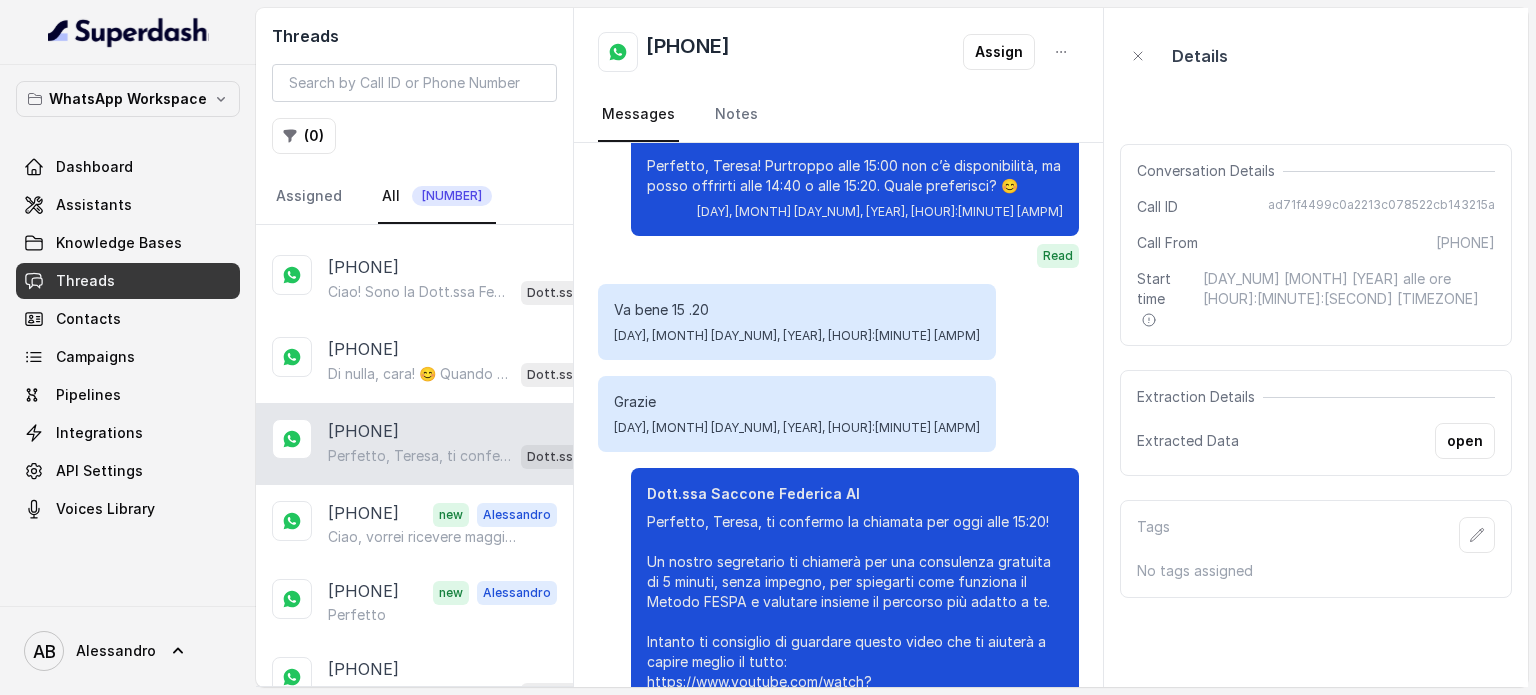 click on "[PHONE] Assign" at bounding box center (838, 52) 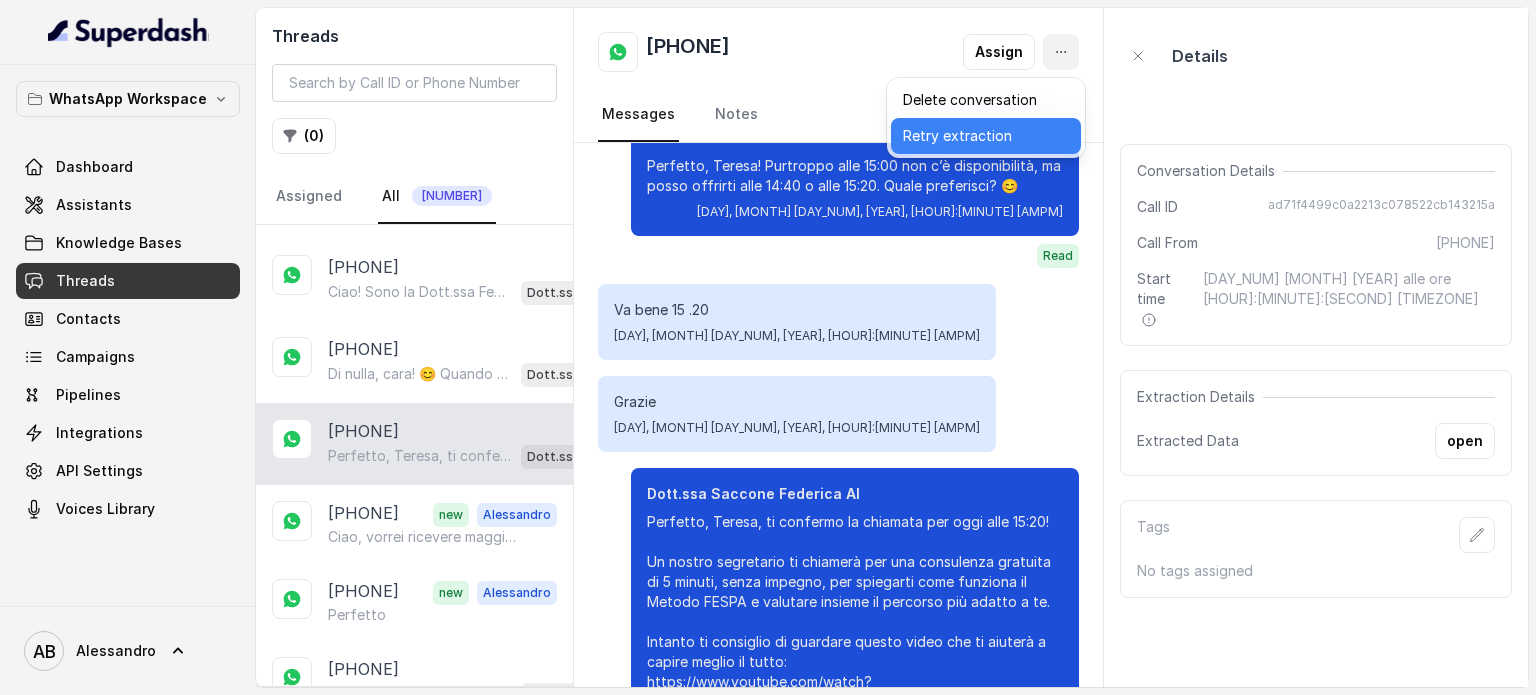 click on "Retry extraction" at bounding box center (986, 136) 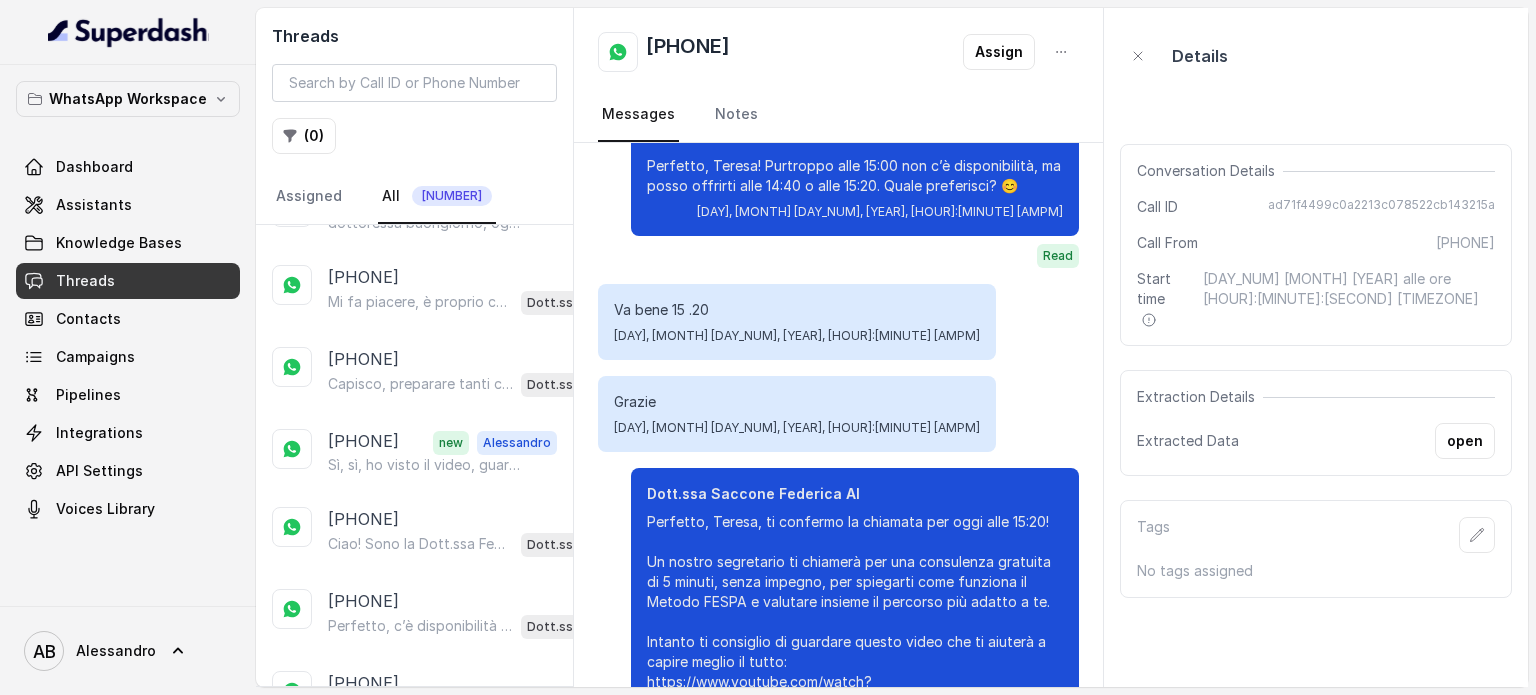 scroll, scrollTop: 0, scrollLeft: 0, axis: both 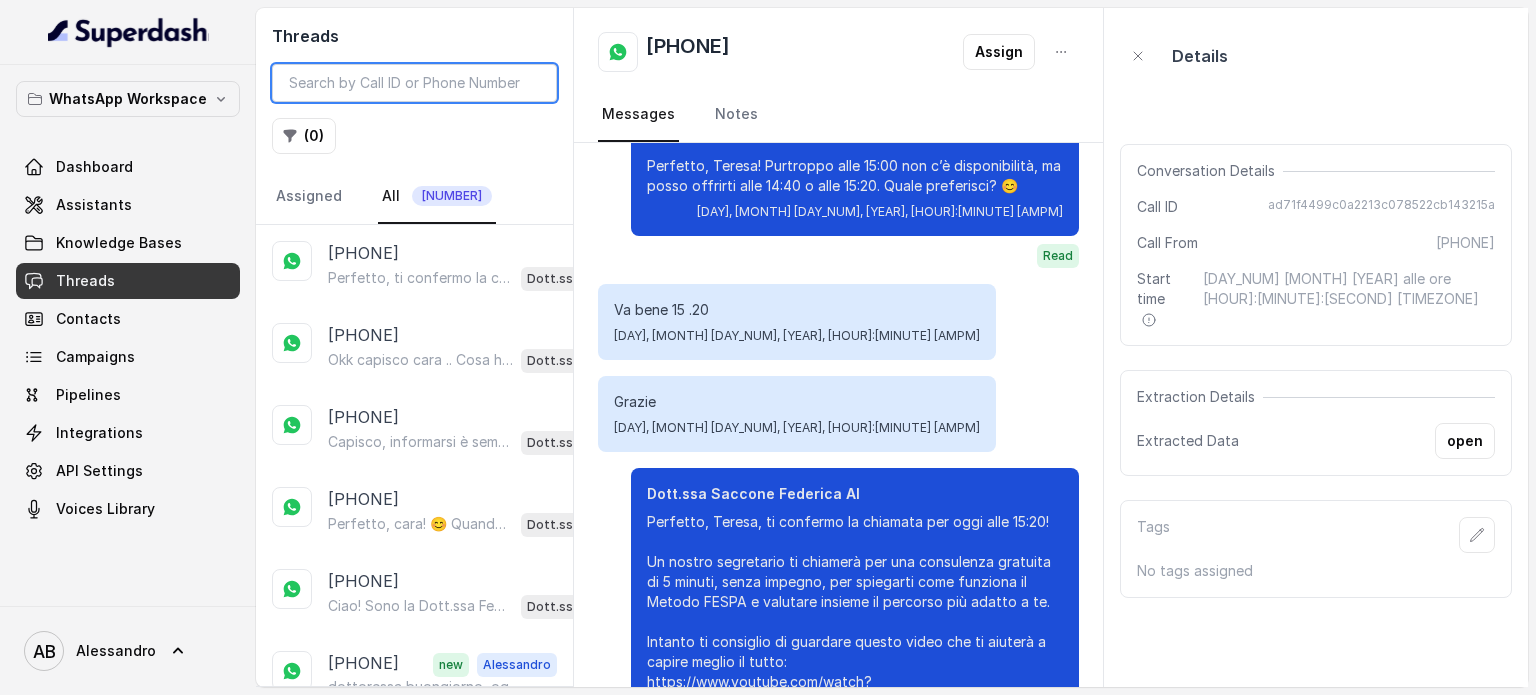 click at bounding box center (414, 83) 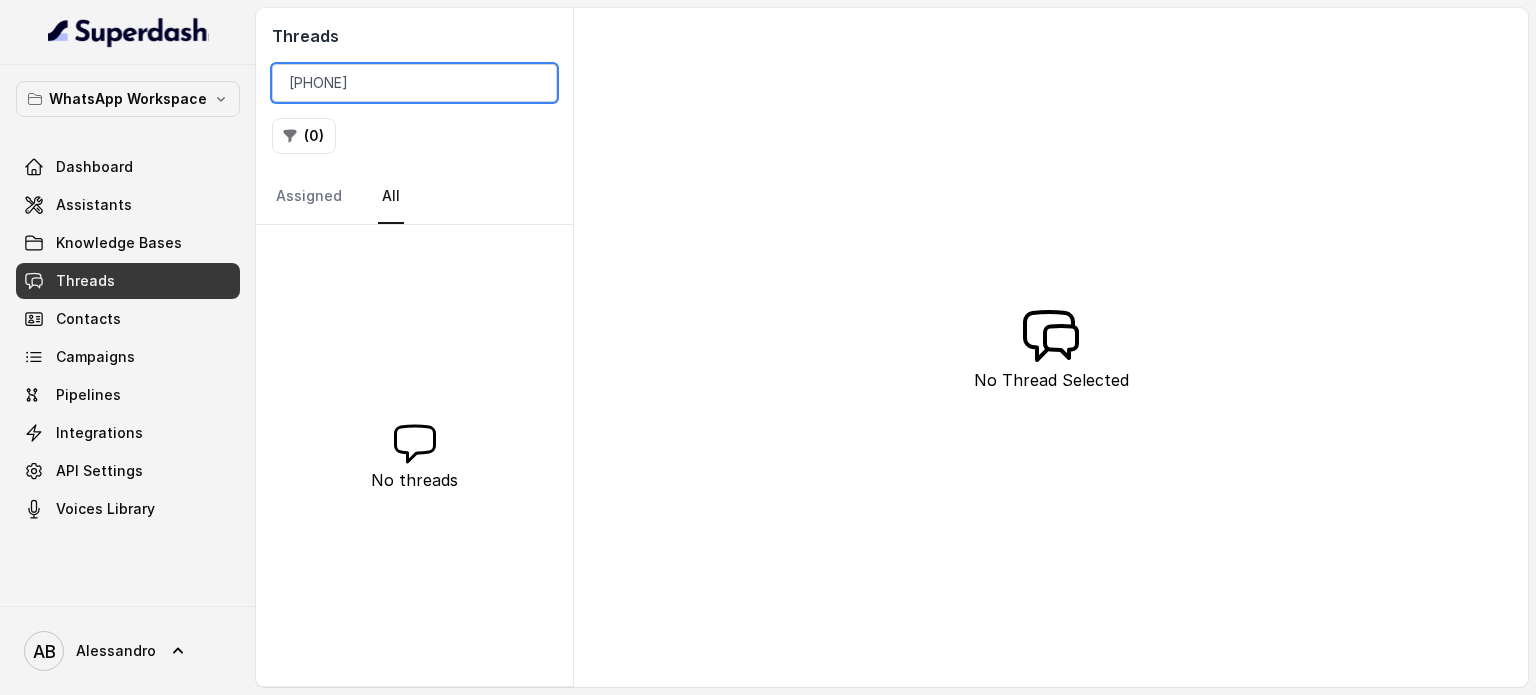 type on "[PHONE]" 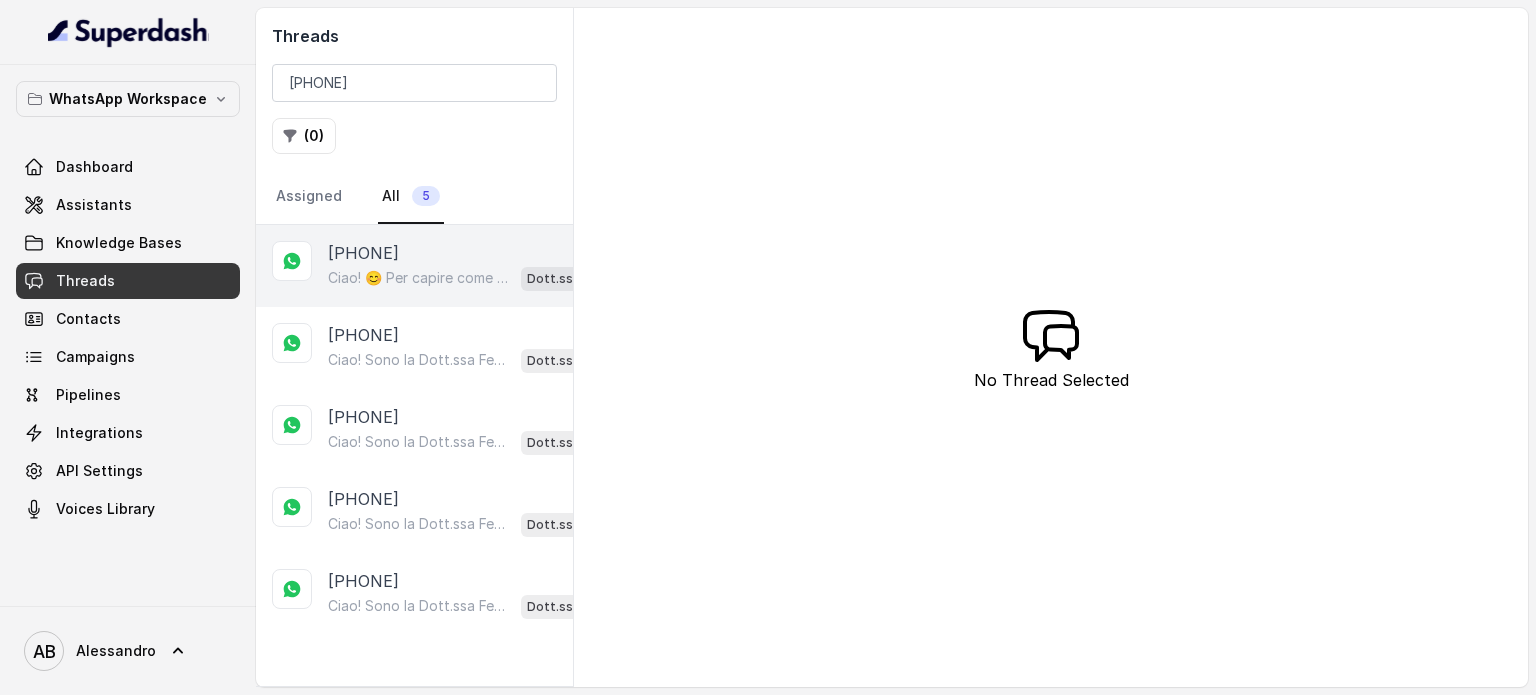 click on "Ciao! 😊 Per capire come aiutarti al meglio, potresti dirmi quanti kg vorresti perdere o qual è il tuo obiettivo? Dott.ssa Saccone Federica AI" at bounding box center [470, 278] 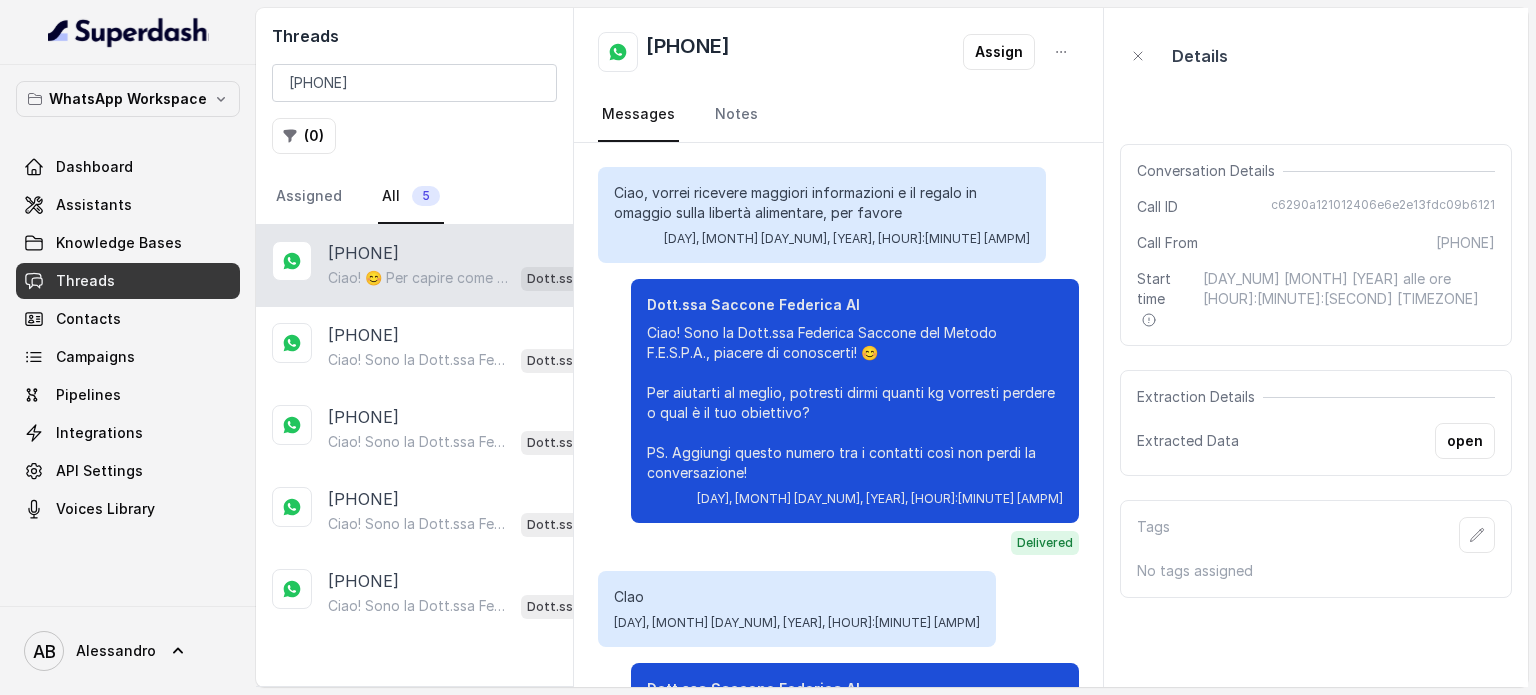 scroll, scrollTop: 155, scrollLeft: 0, axis: vertical 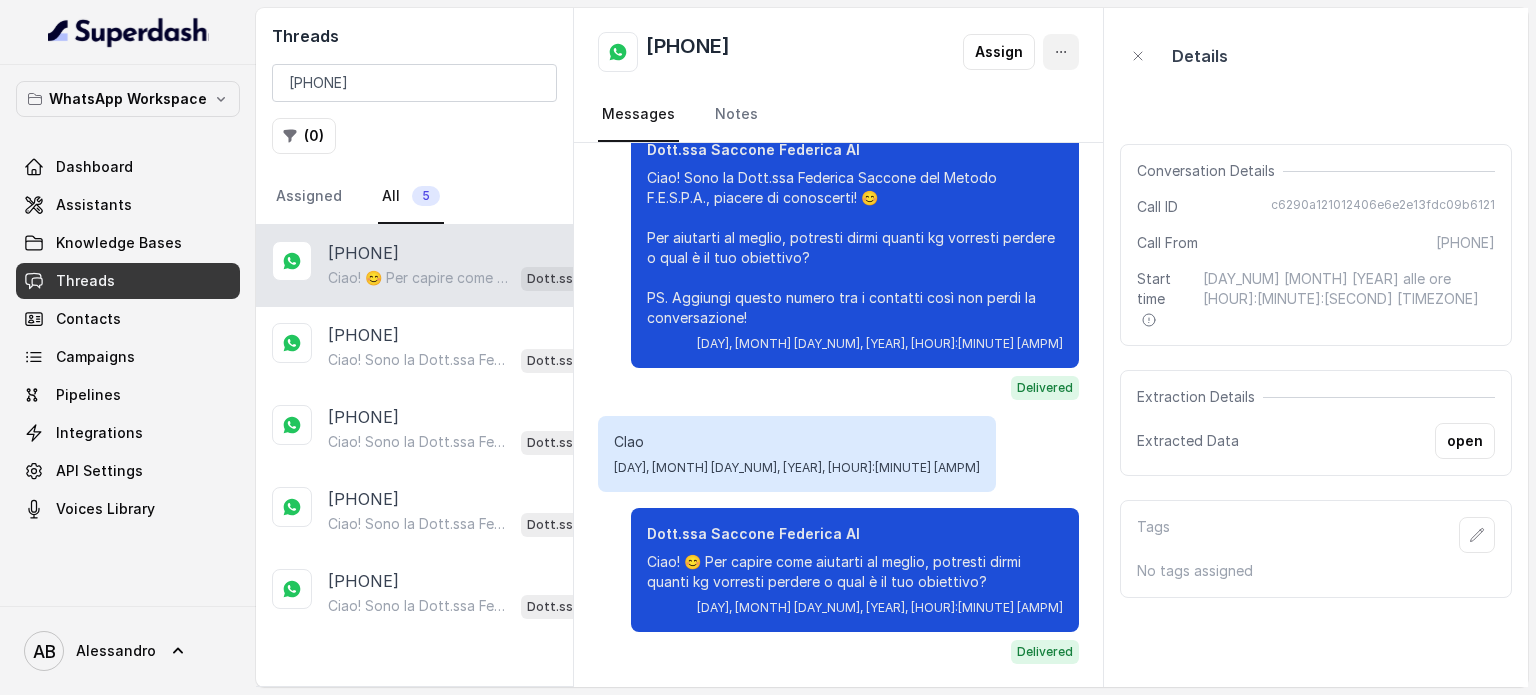 drag, startPoint x: 1073, startPoint y: 52, endPoint x: 1068, endPoint y: 76, distance: 24.5153 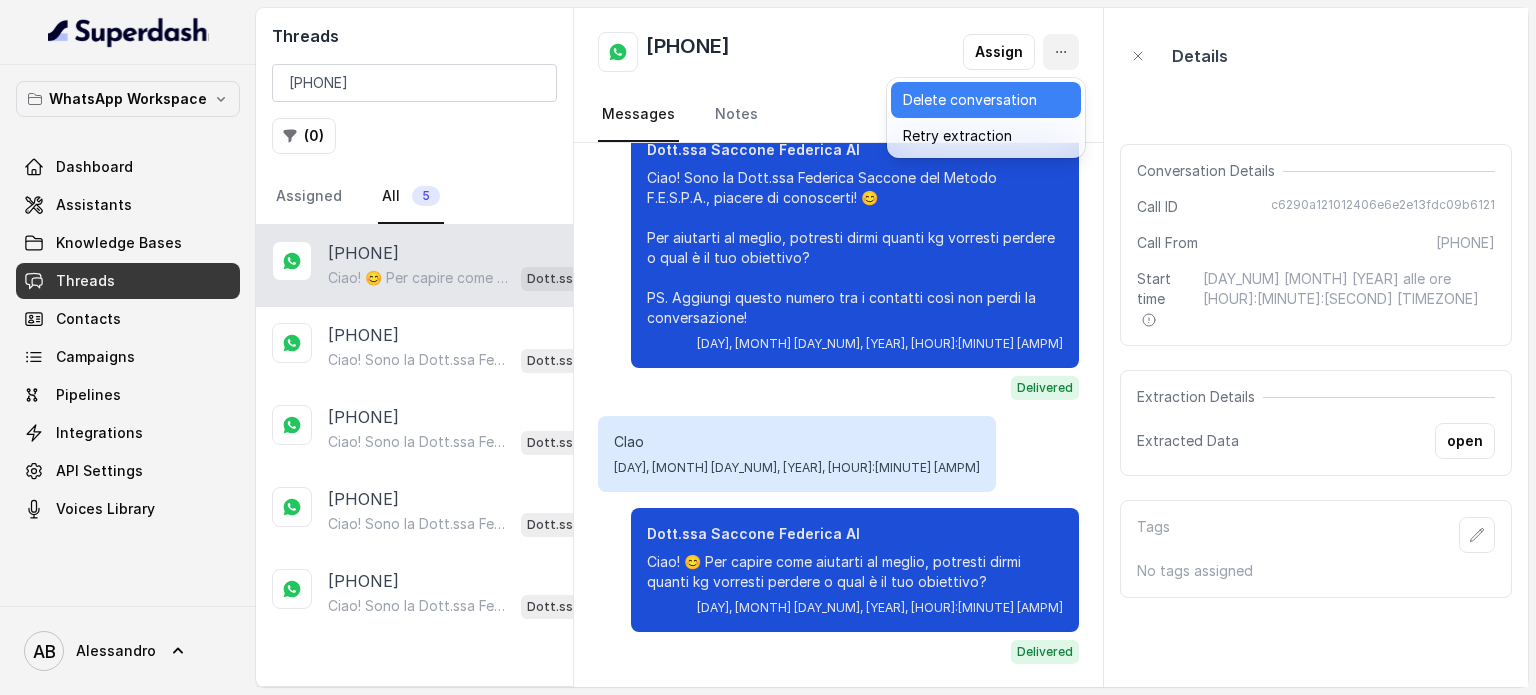 click on "Delete conversation" at bounding box center [986, 100] 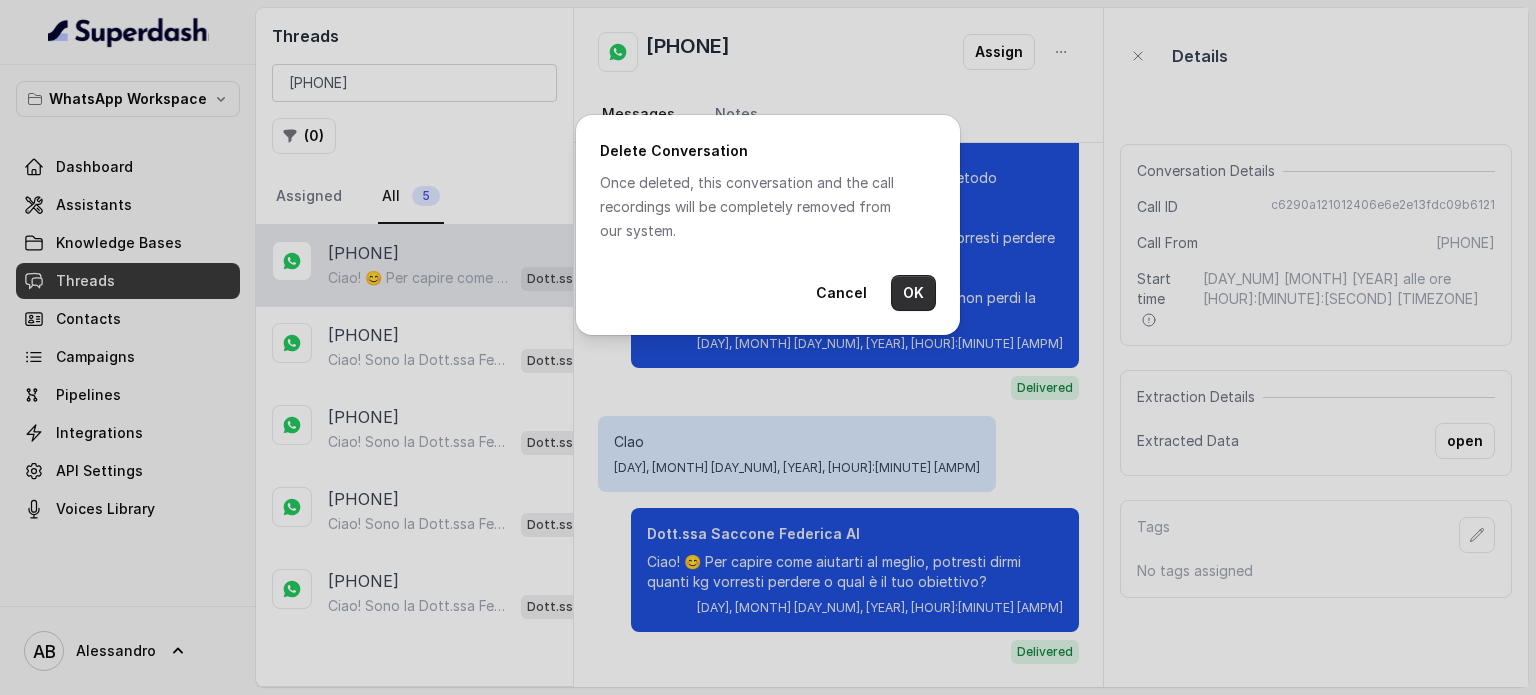 click on "OK" at bounding box center (913, 293) 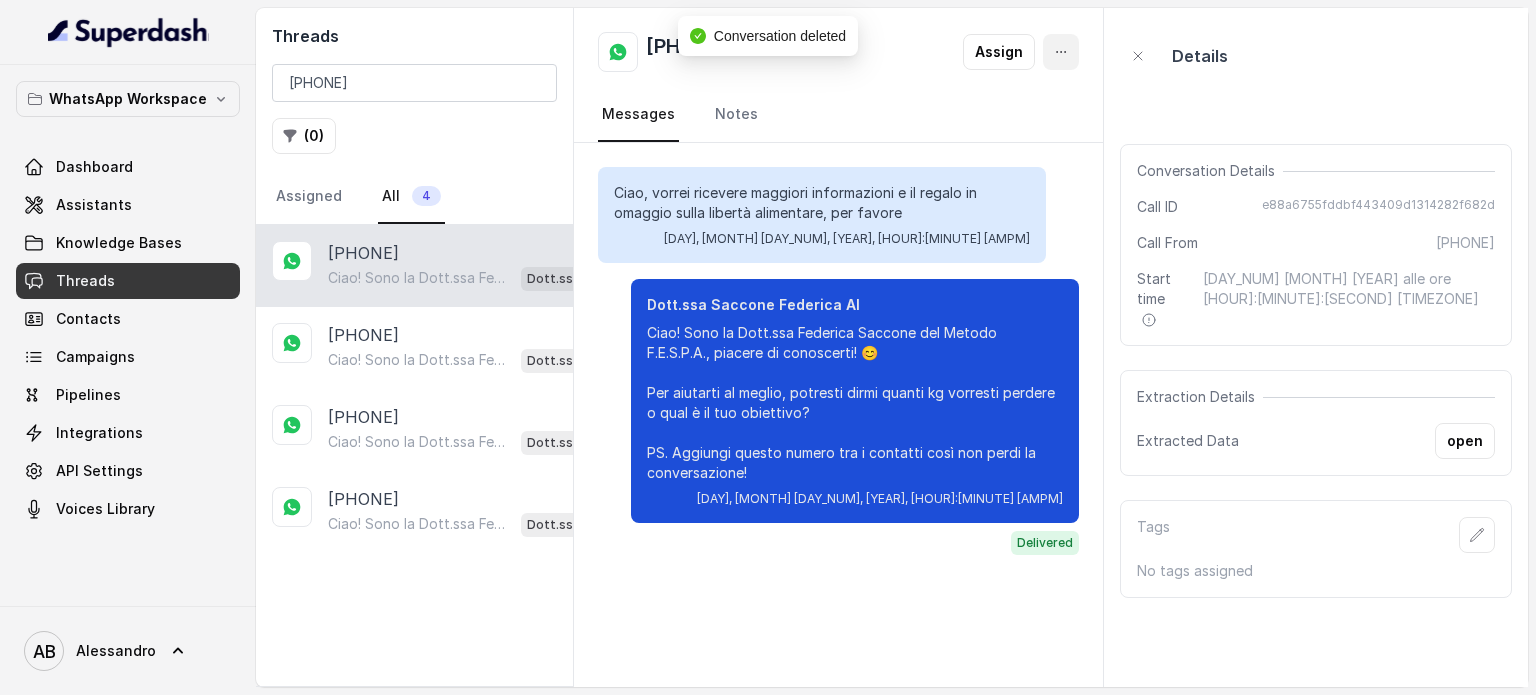 click at bounding box center [1061, 52] 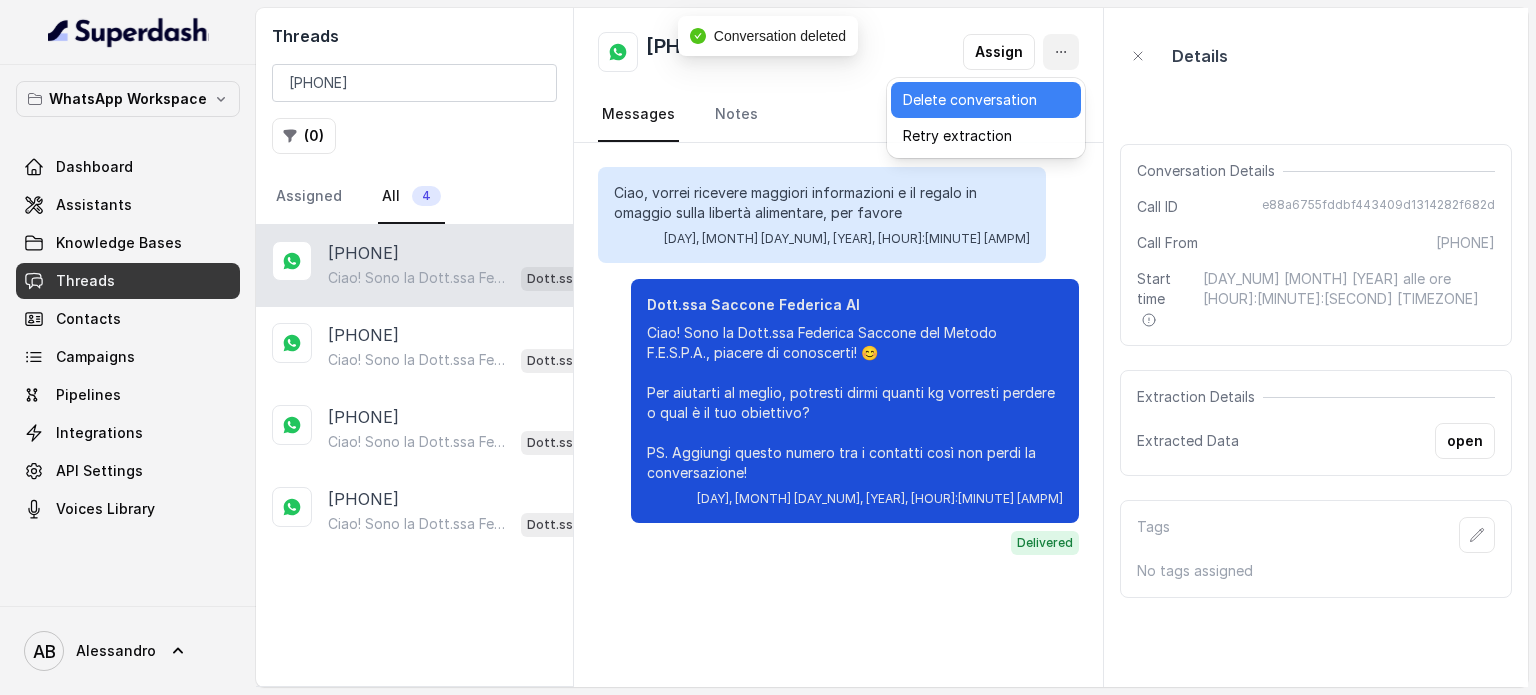 click on "Delete conversation" at bounding box center [986, 100] 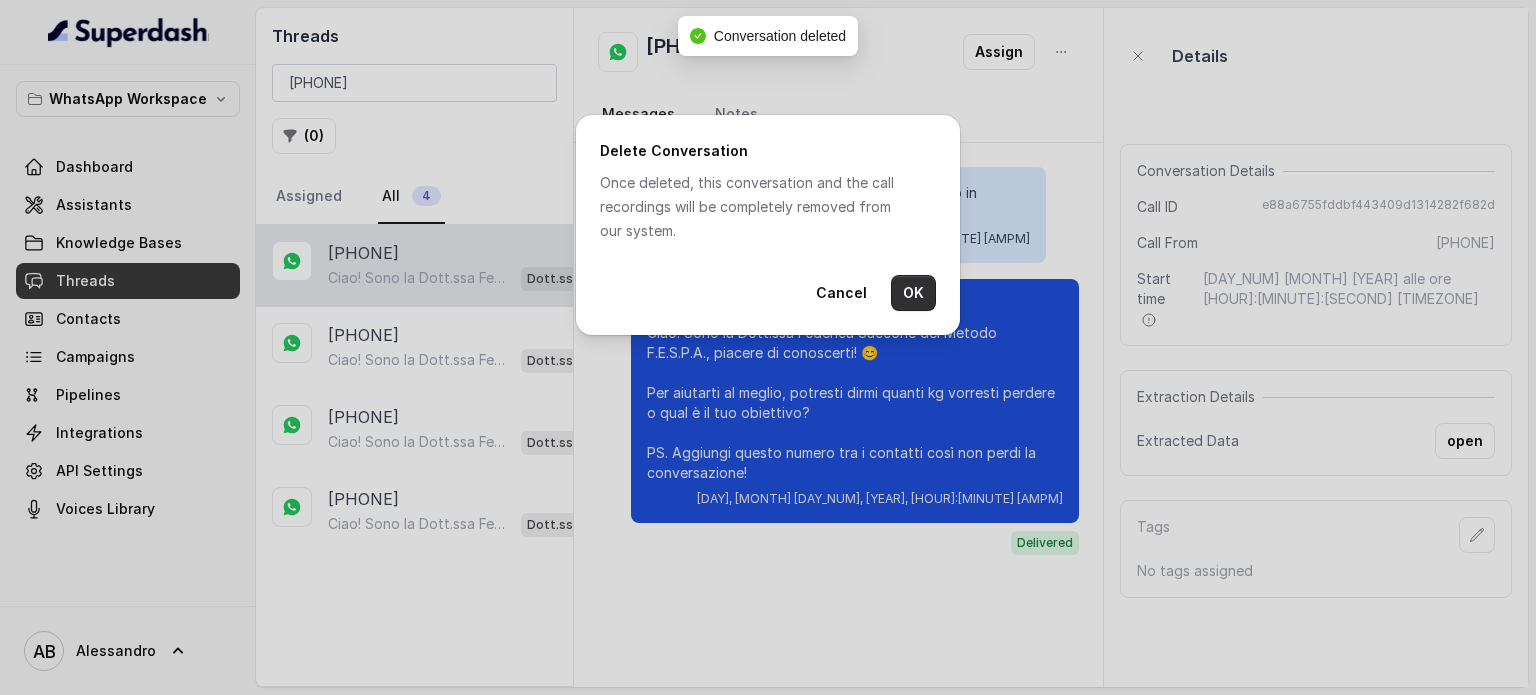 click on "OK" at bounding box center [913, 293] 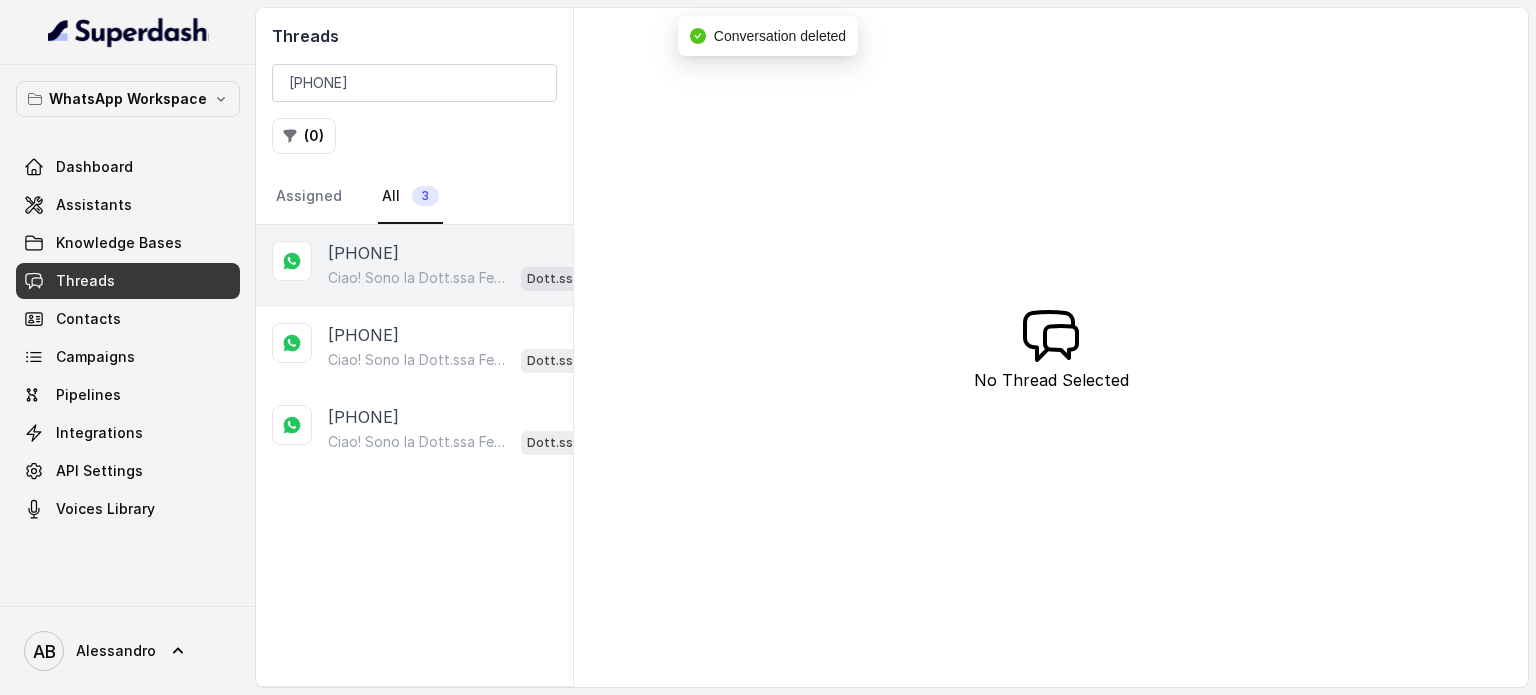 click on "Ciao! Sono la Dott.ssa Federica Saccone del Metodo F.E.S.P.A., piacere di conoscerti! 😊
Per aiutarti al meglio, potresti dirmi quanti kg vorresti perdere o qual è il tuo obiettivo?
PS. Aggiungi questo numero tra i contatti così non perdi la conversazione!" at bounding box center (420, 278) 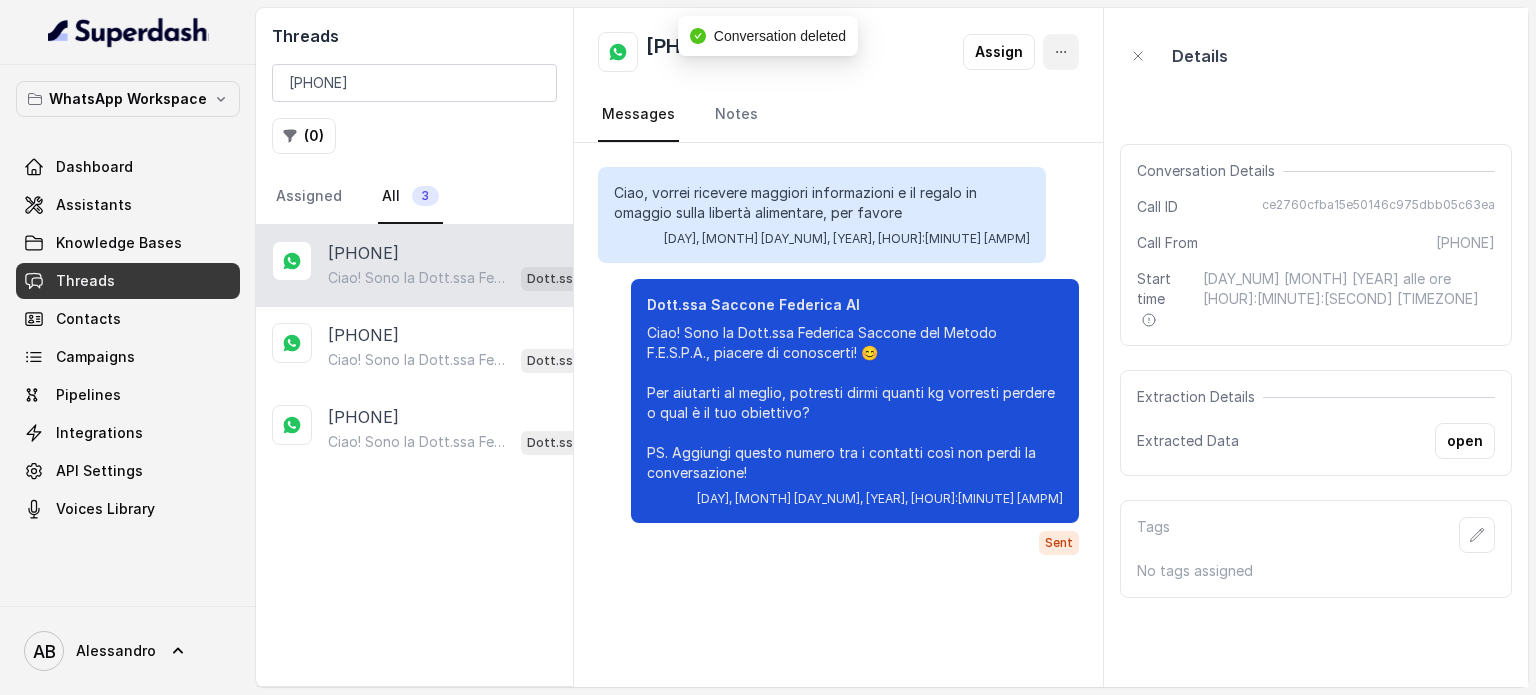 click at bounding box center [1061, 52] 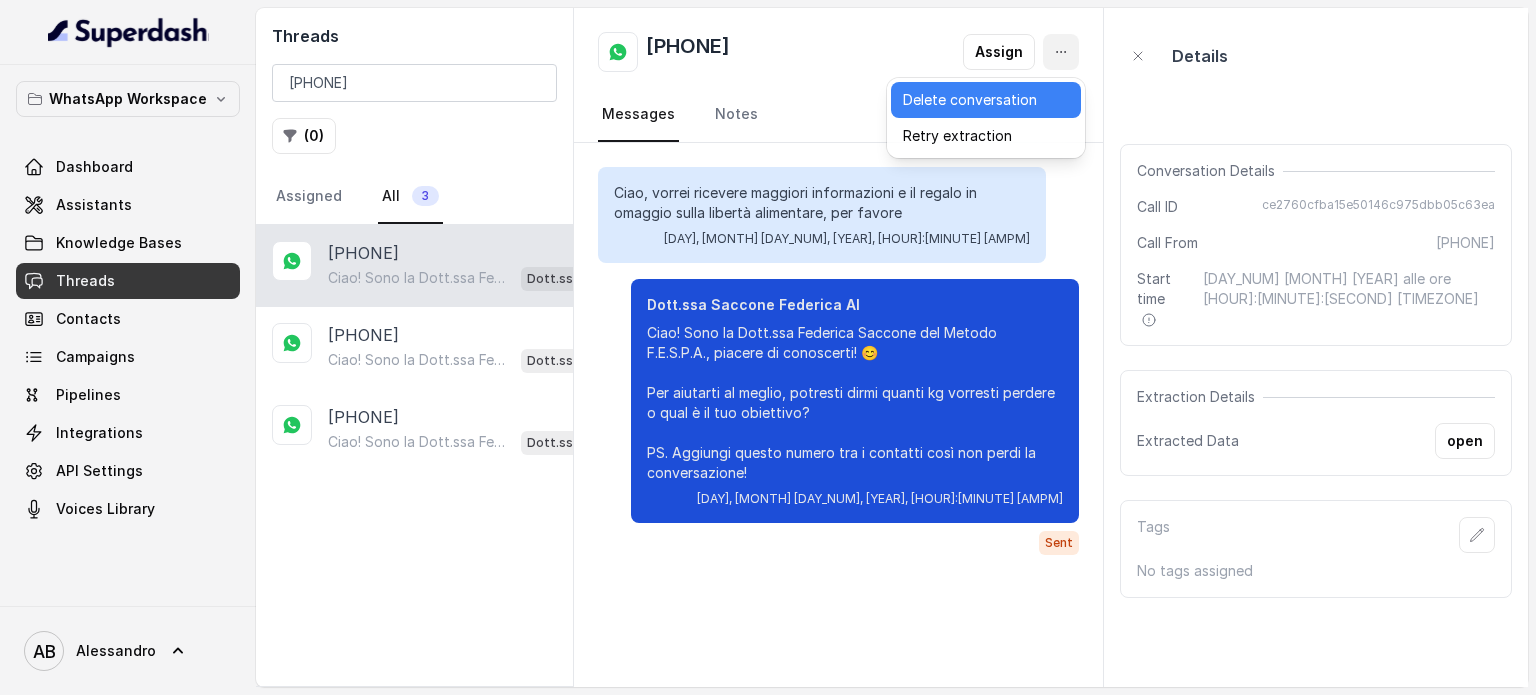 click on "Delete conversation" at bounding box center [986, 100] 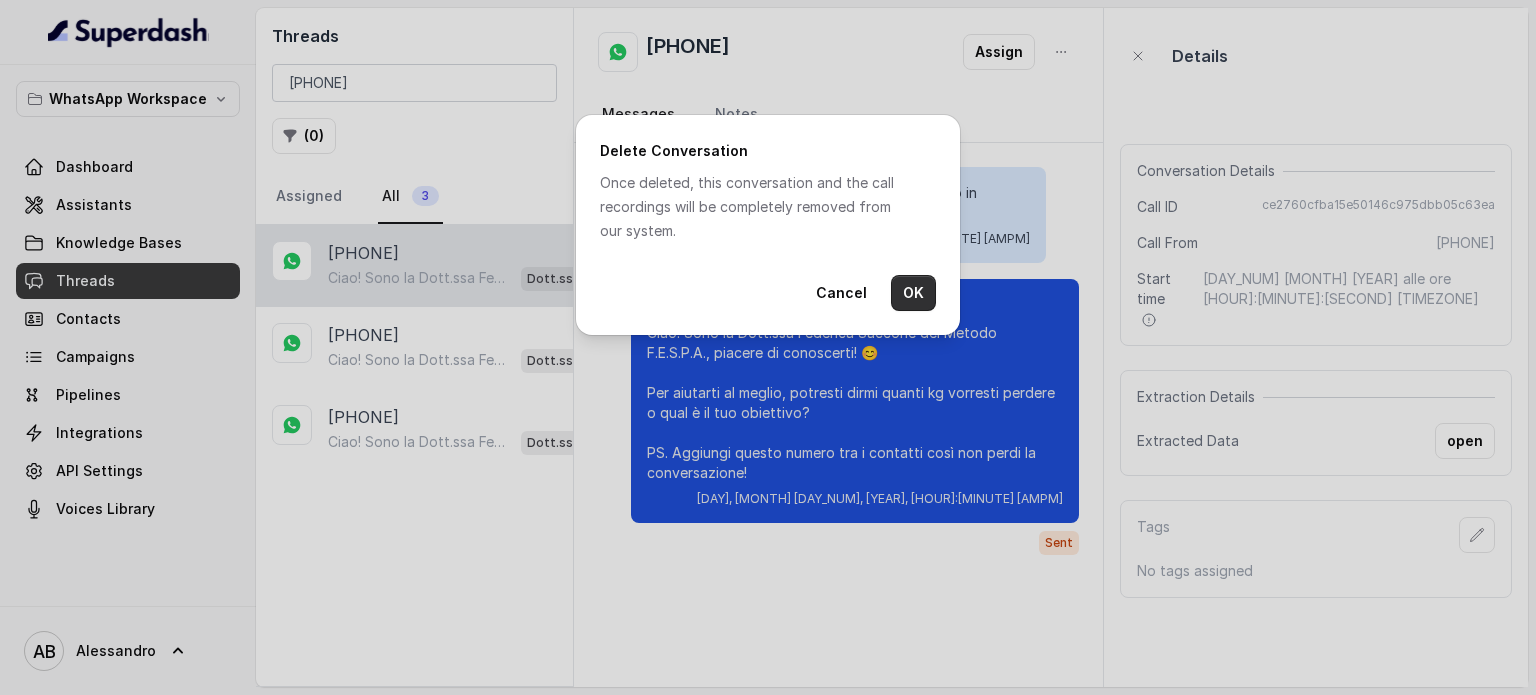 click on "OK" at bounding box center (913, 293) 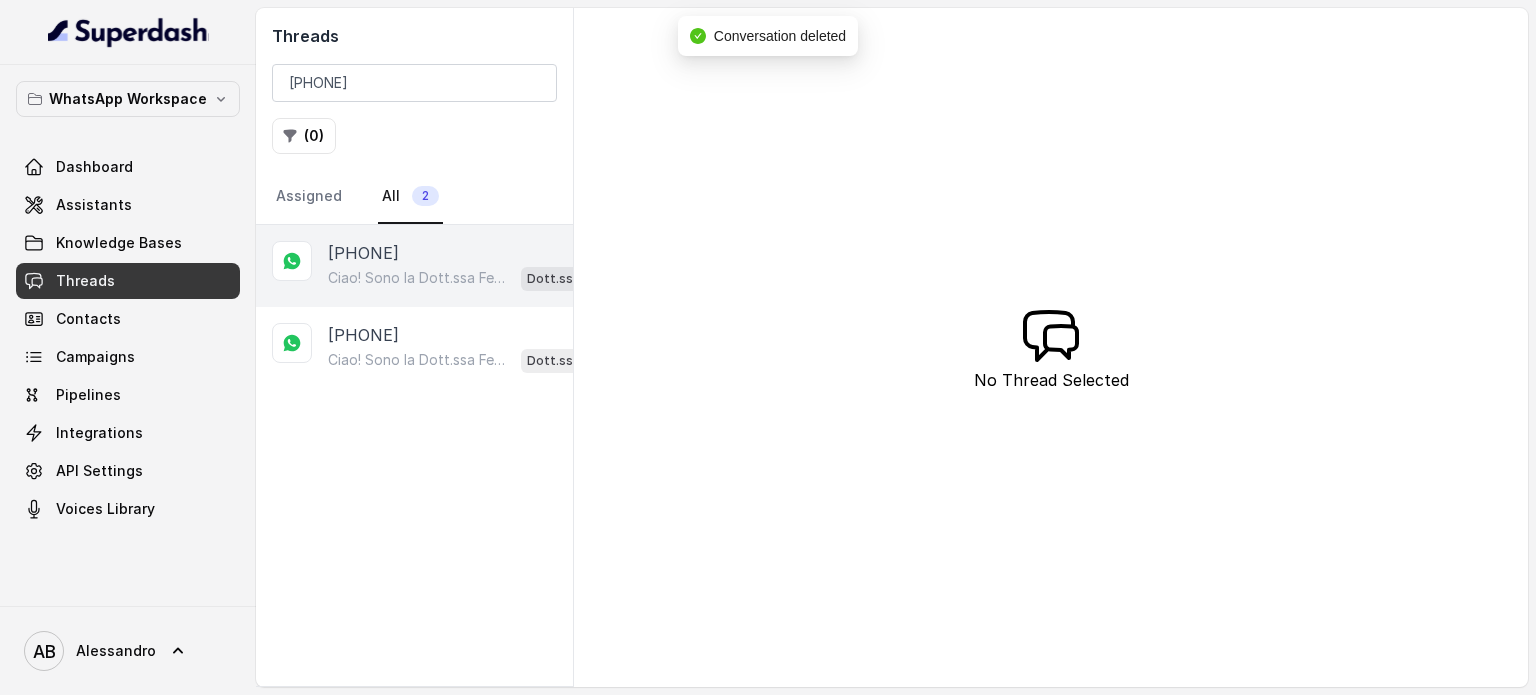 click on "Ciao! Sono la Dott.ssa Federica Saccone del Metodo F.E.S.P.A., piacere di conoscerti! 😊
Per aiutarti al meglio, potresti dirmi quanti kg vorresti perdere o qual è il tuo obiettivo?
PS. Aggiungi questo numero tra i contatti così non perdi la conversazione!" at bounding box center (420, 278) 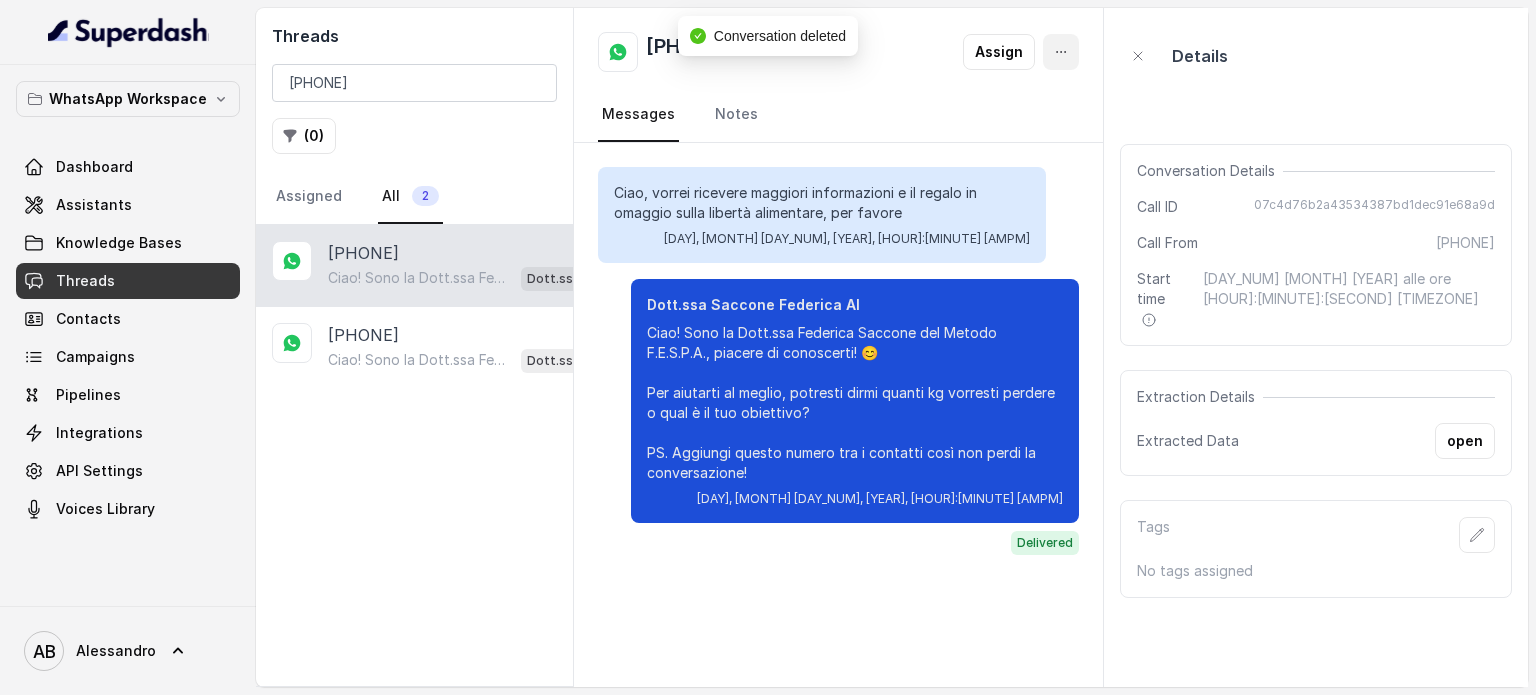 click at bounding box center [1061, 52] 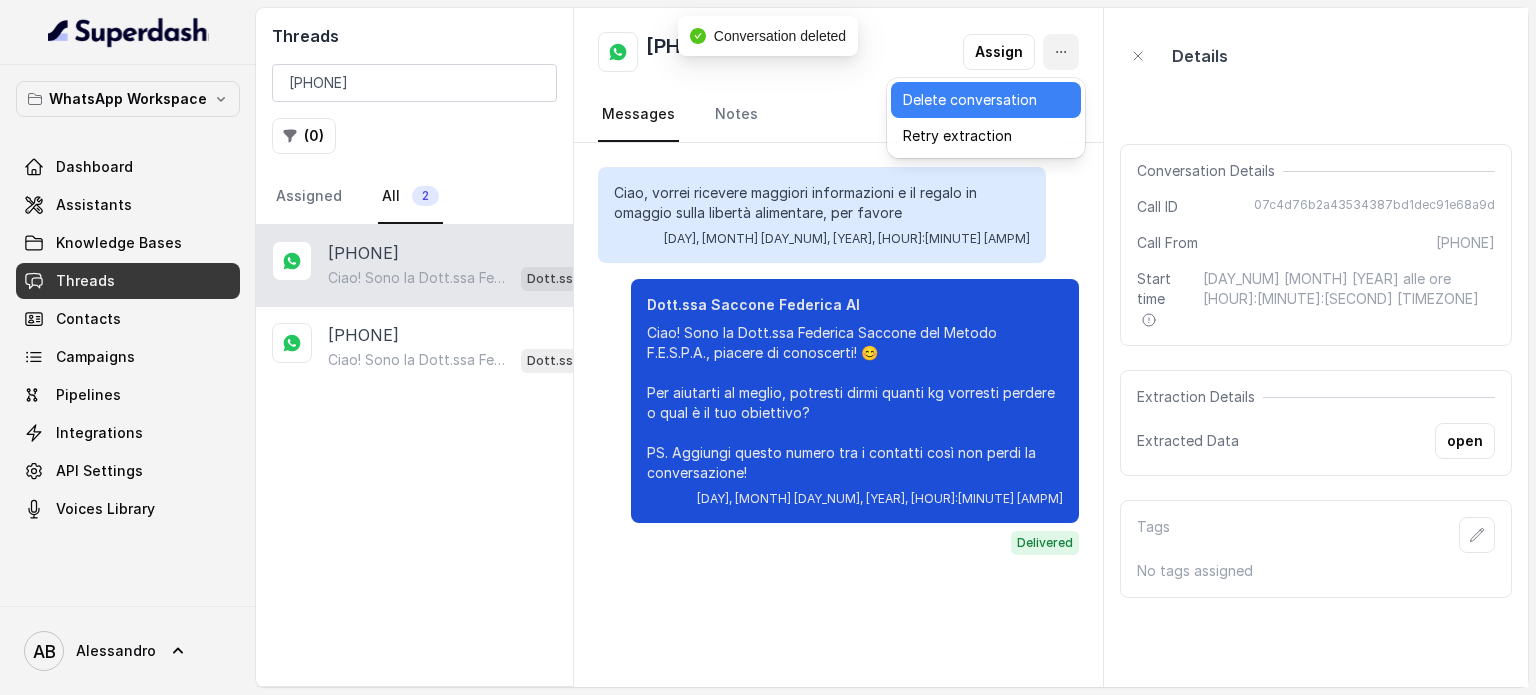 click on "Delete conversation" at bounding box center [986, 100] 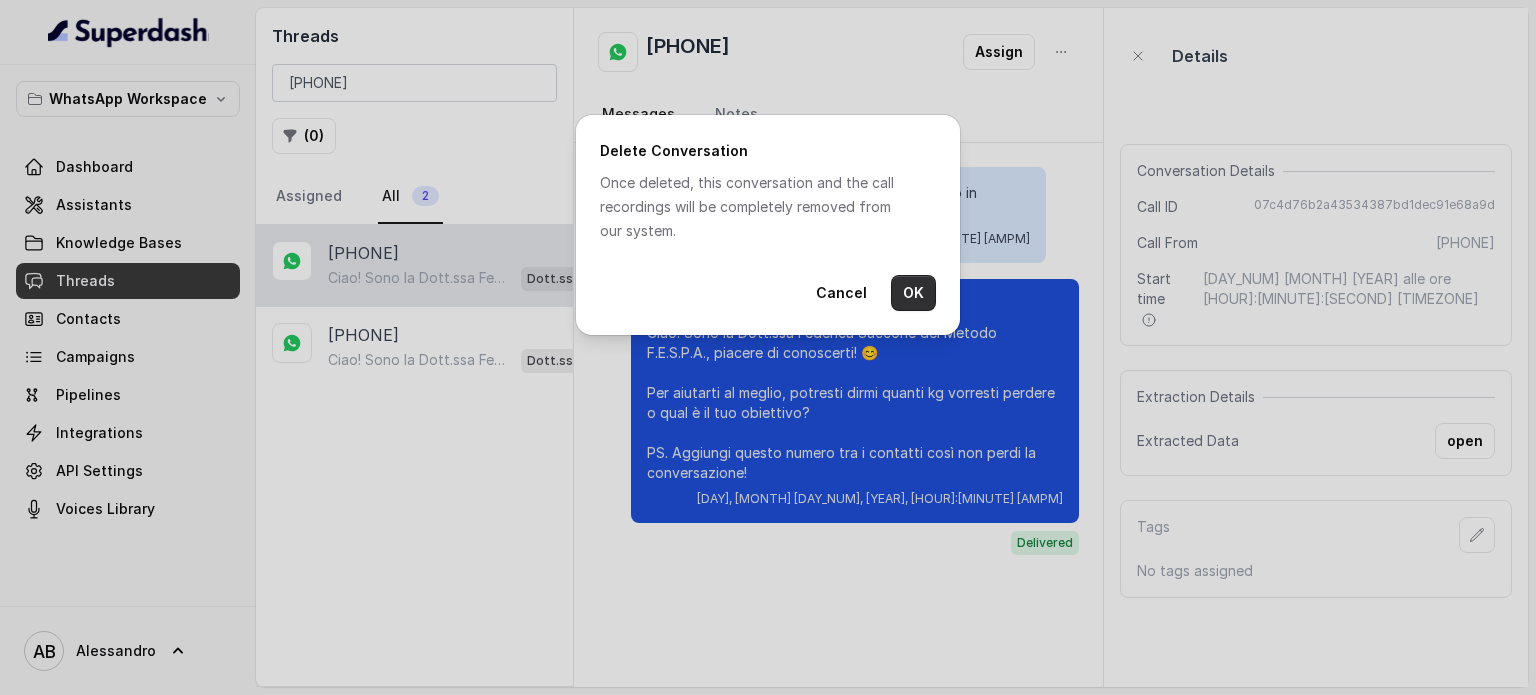 click on "OK" at bounding box center (913, 293) 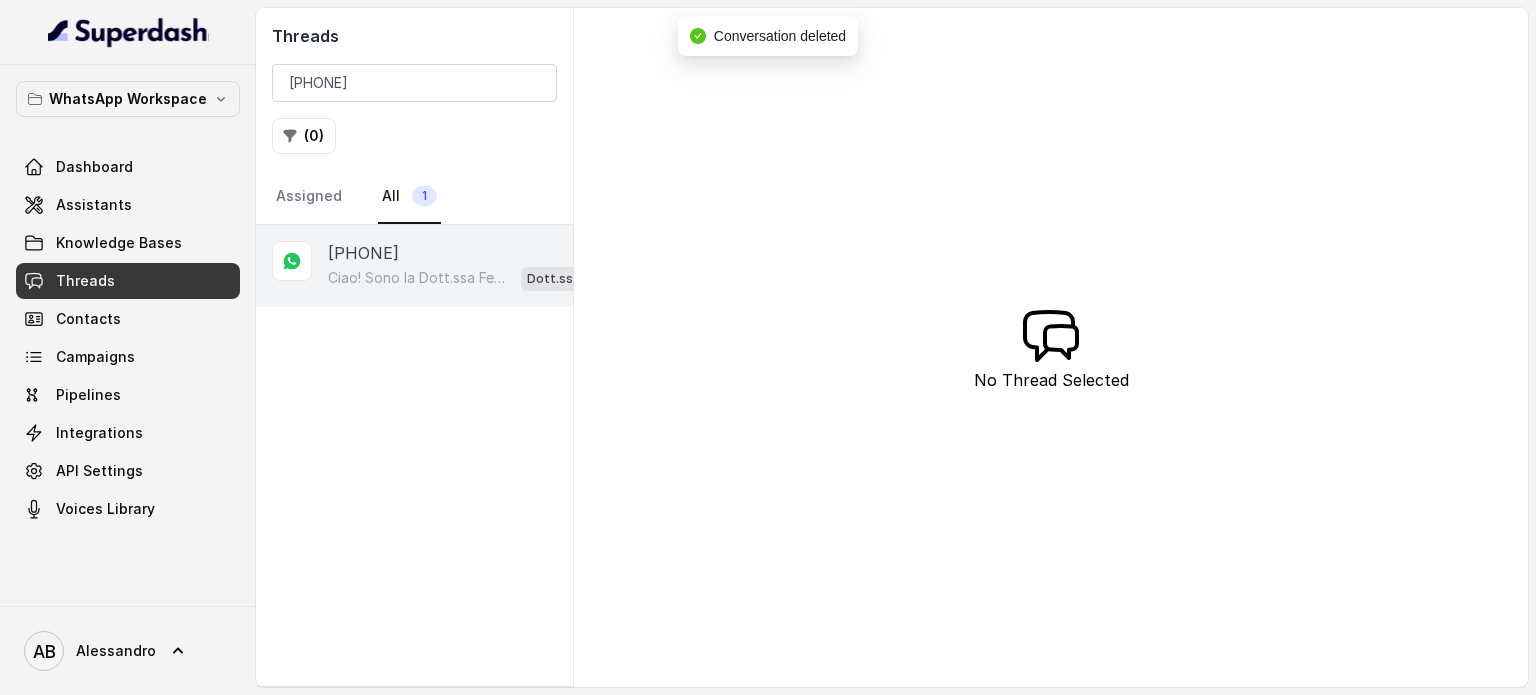 click on "Ciao! Sono la Dott.ssa Federica Saccone del Metodo F.E.S.P.A., piacere di conoscerti! 😊
Per aiutarti al meglio, potresti dirmi quanti kg vorresti perdere o qual è il tuo obiettivo?" at bounding box center (420, 278) 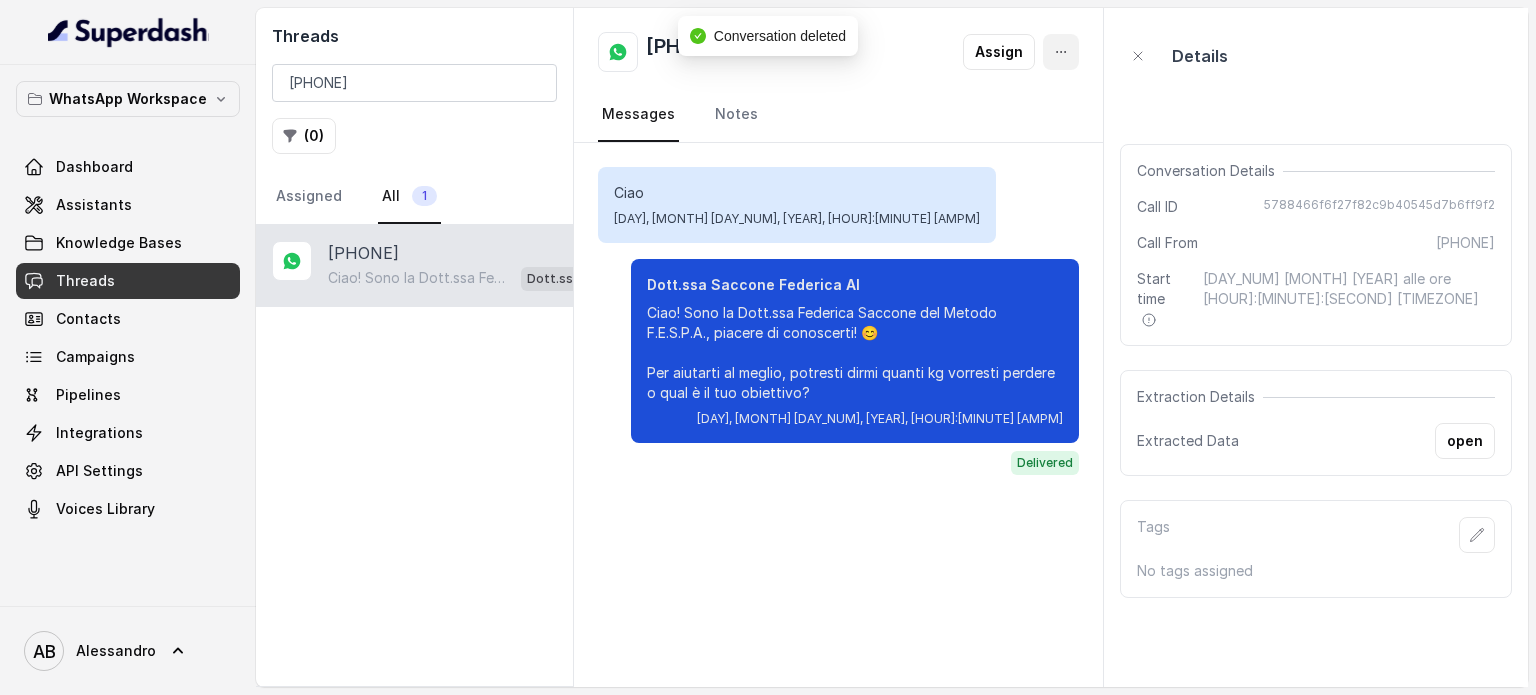 click at bounding box center [1061, 52] 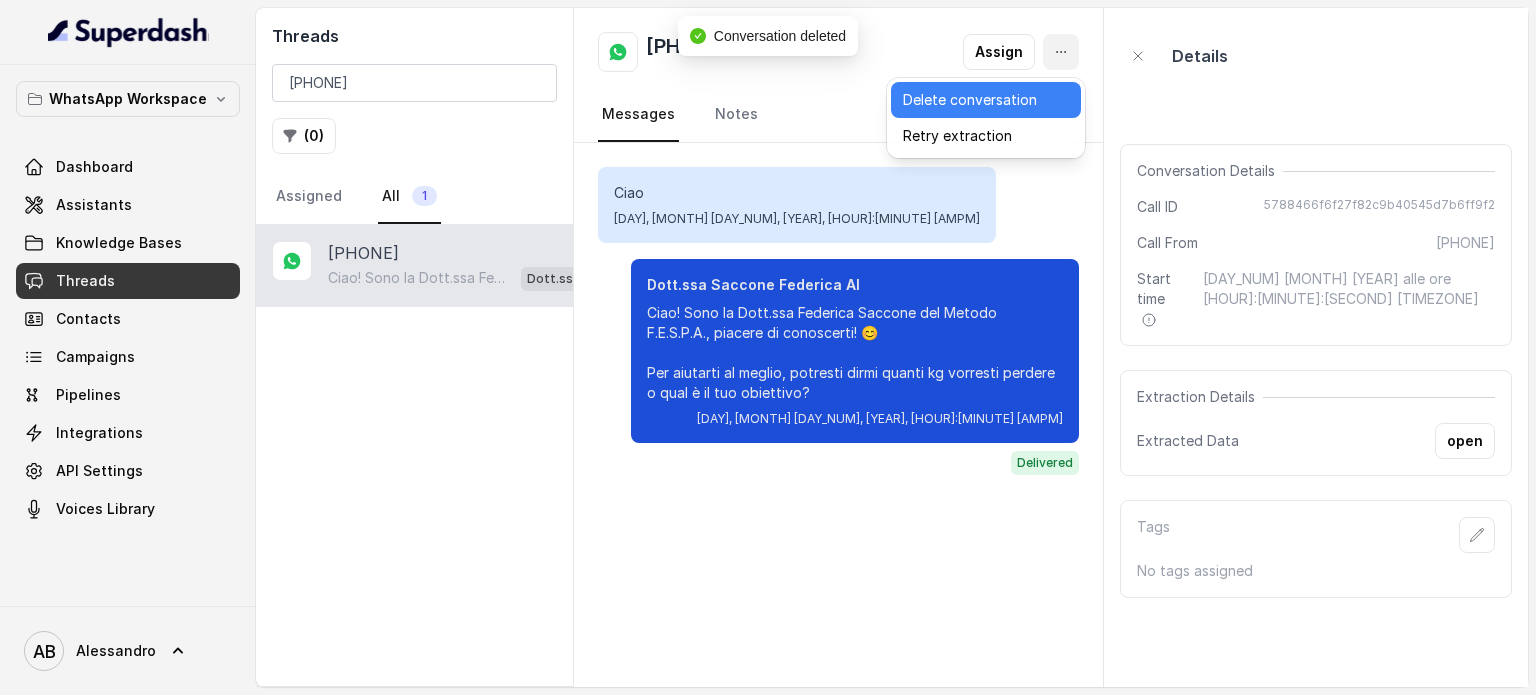 click on "Delete conversation" at bounding box center [986, 100] 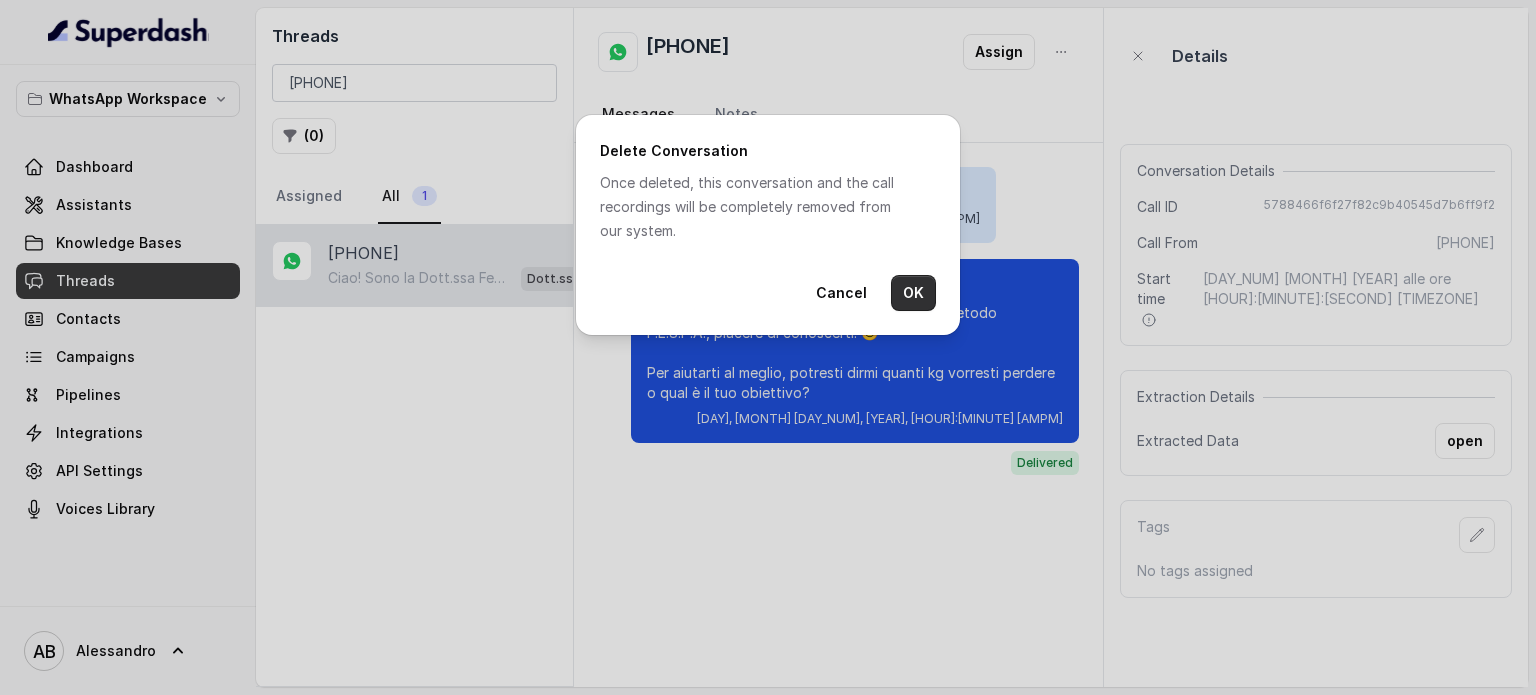 click on "OK" at bounding box center (913, 293) 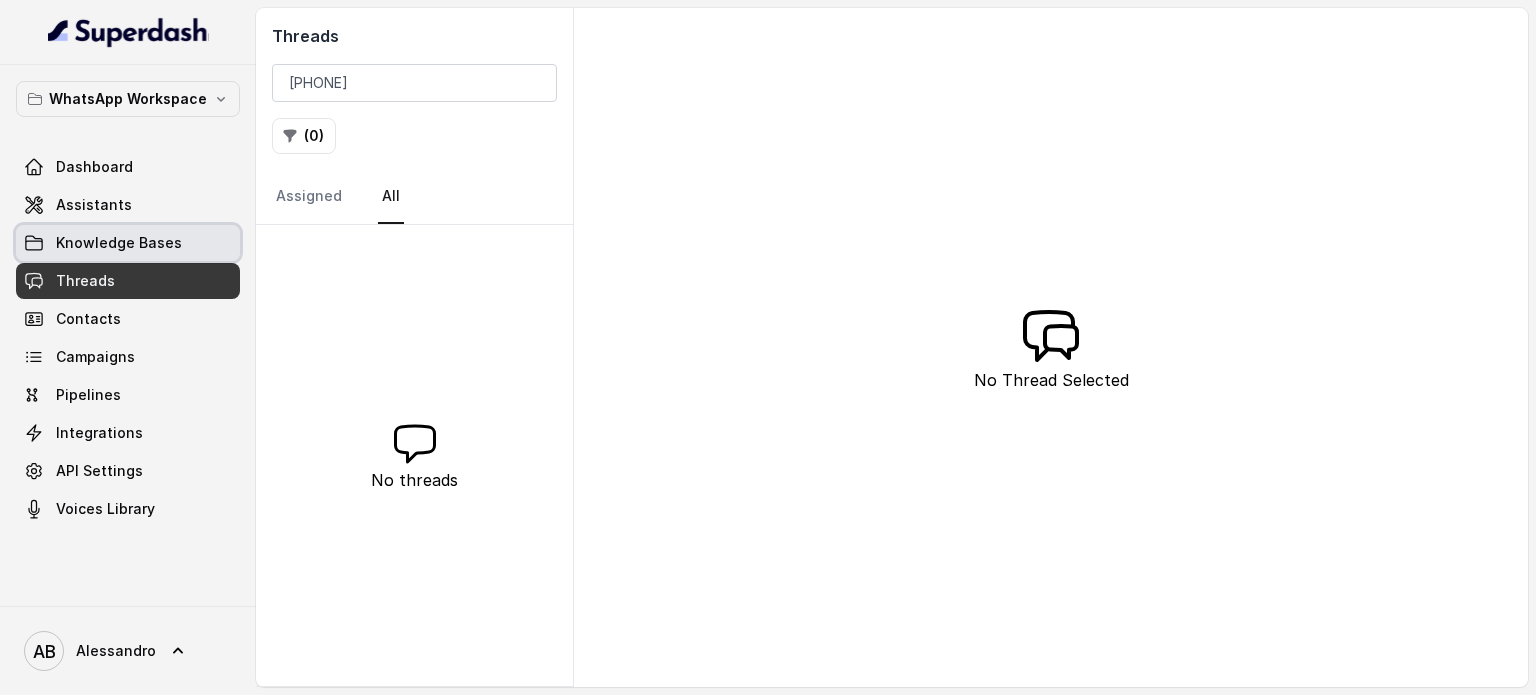 click on "Knowledge Bases" at bounding box center (119, 243) 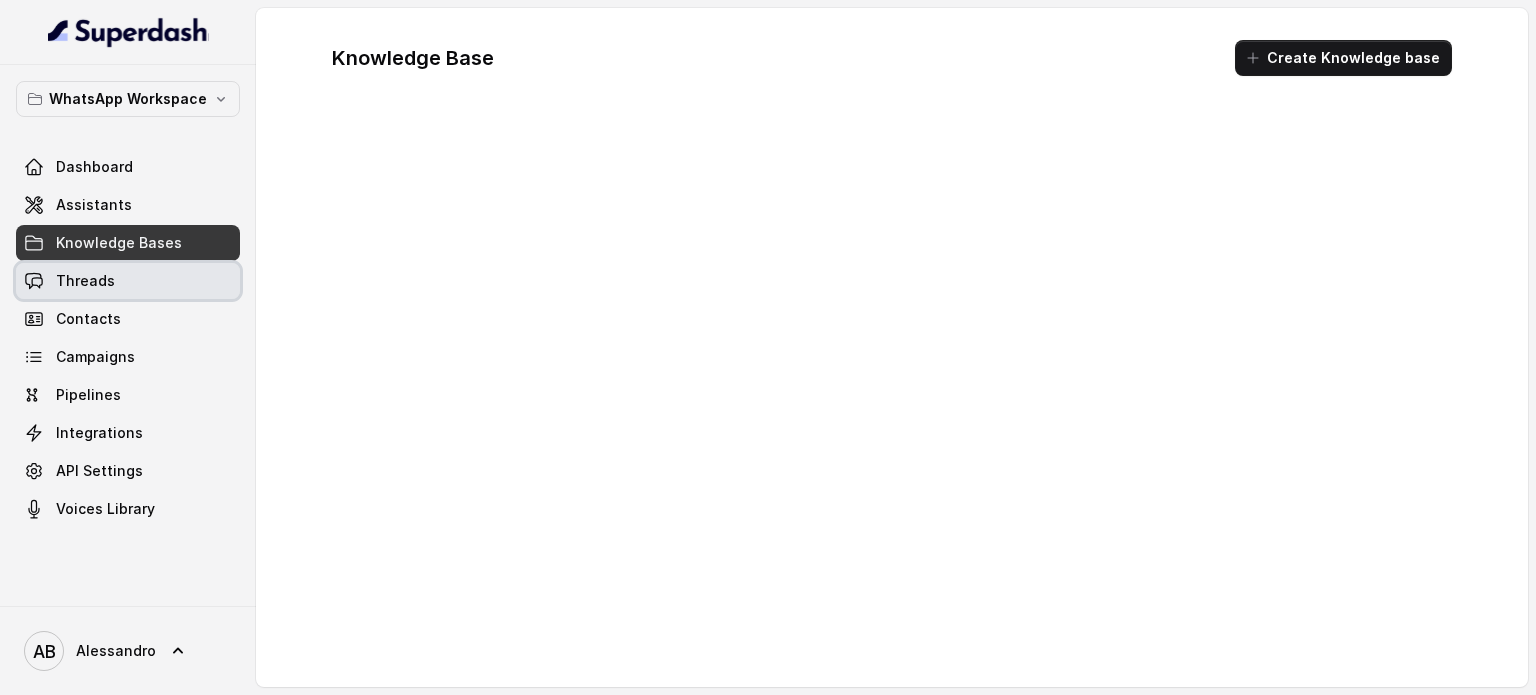 click on "Threads" at bounding box center (128, 281) 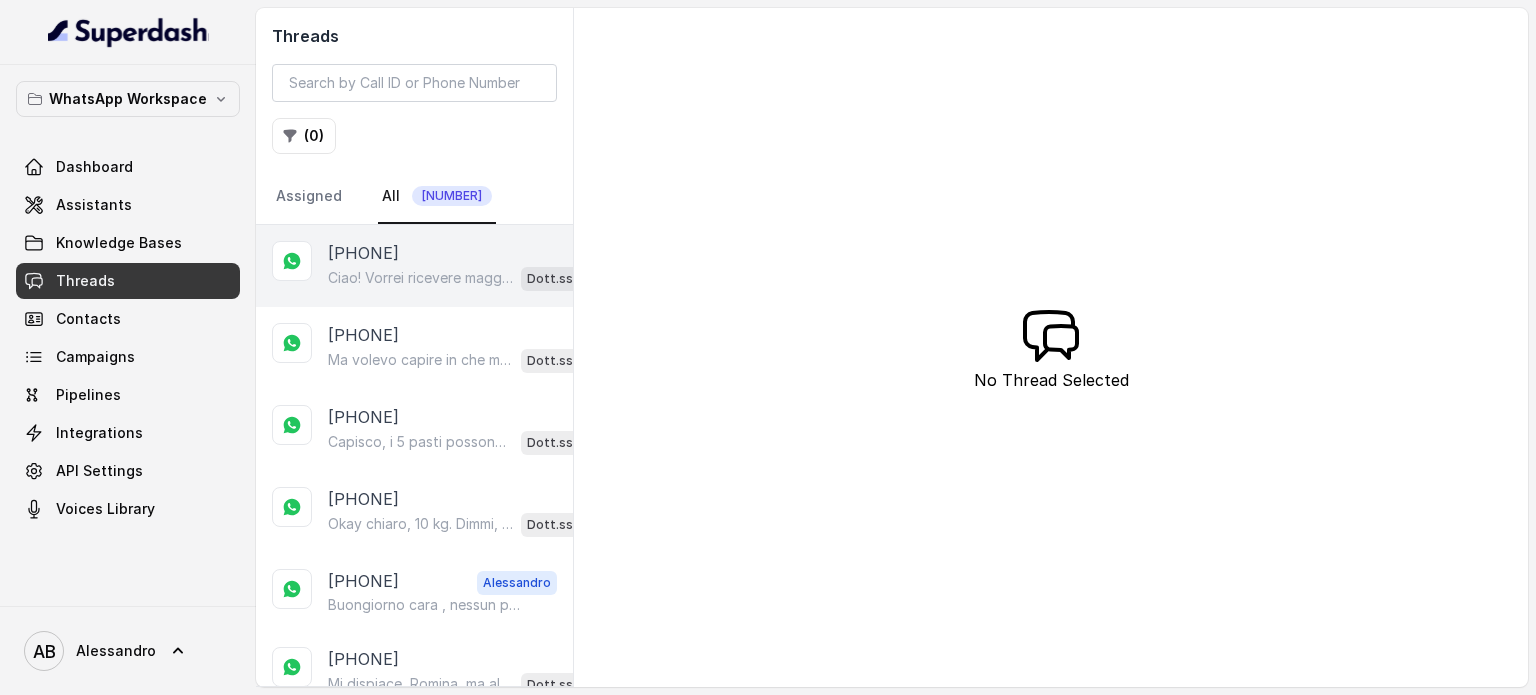 click on "Ciao! Vorrei ricevere maggiori informazioni e il regalo in omaggio sulla libertà alimentare, per favore Dott.ssa Saccone Federica AI" at bounding box center [470, 278] 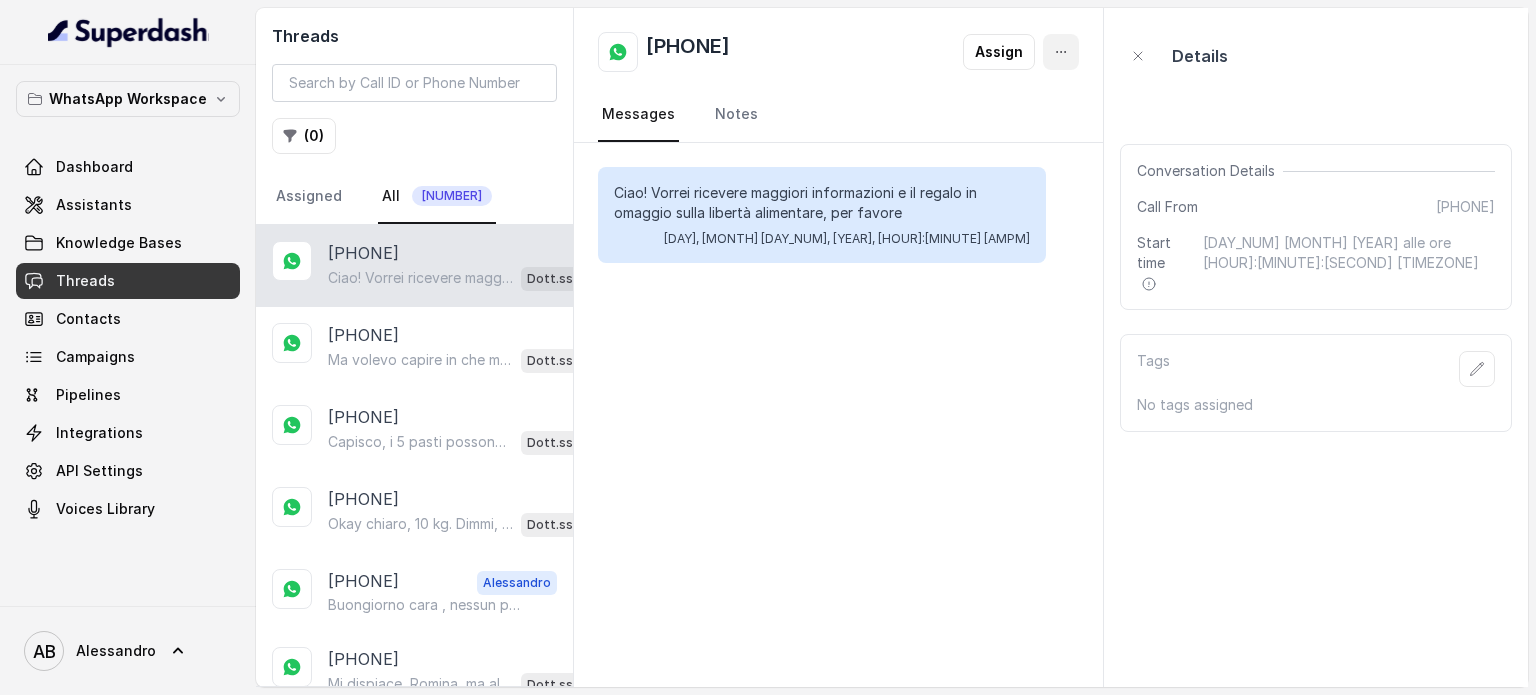 click at bounding box center [1061, 52] 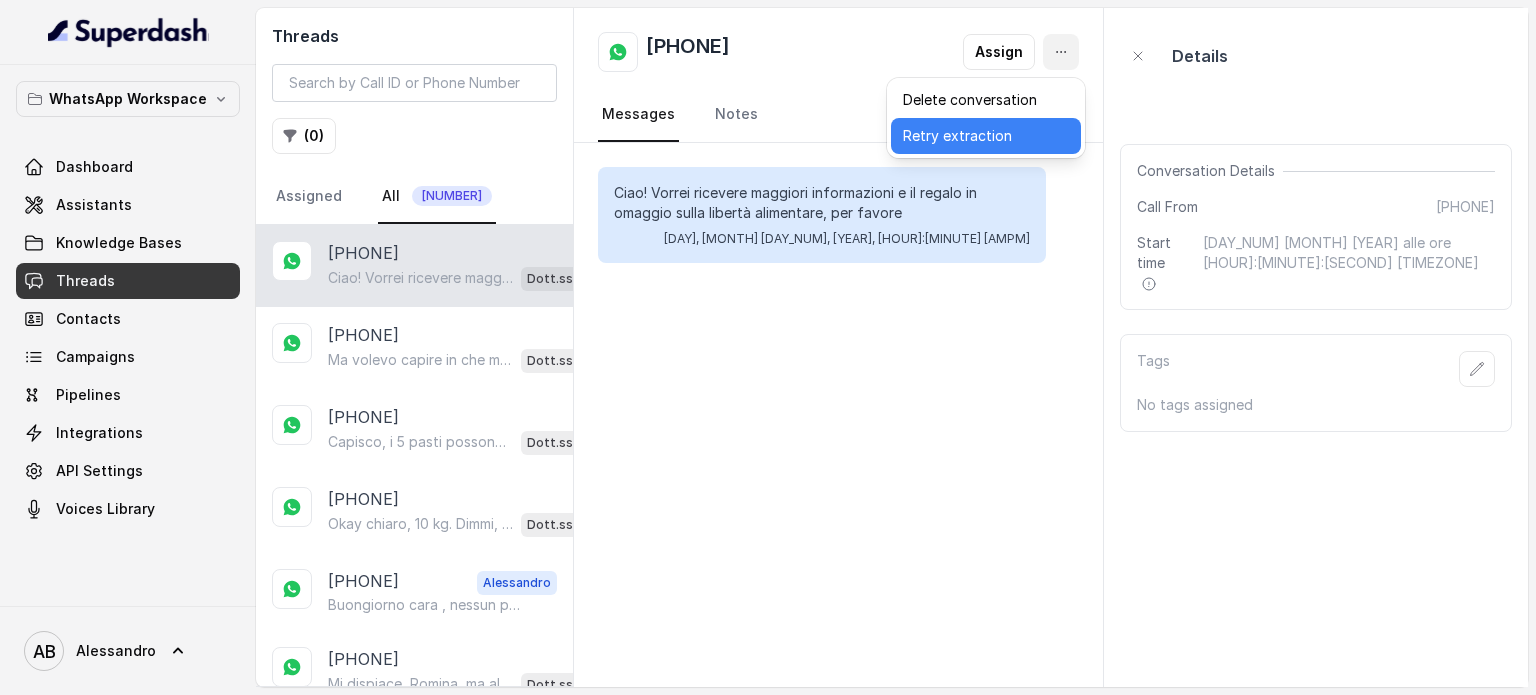 drag, startPoint x: 985, startPoint y: 139, endPoint x: 950, endPoint y: 40, distance: 105.00476 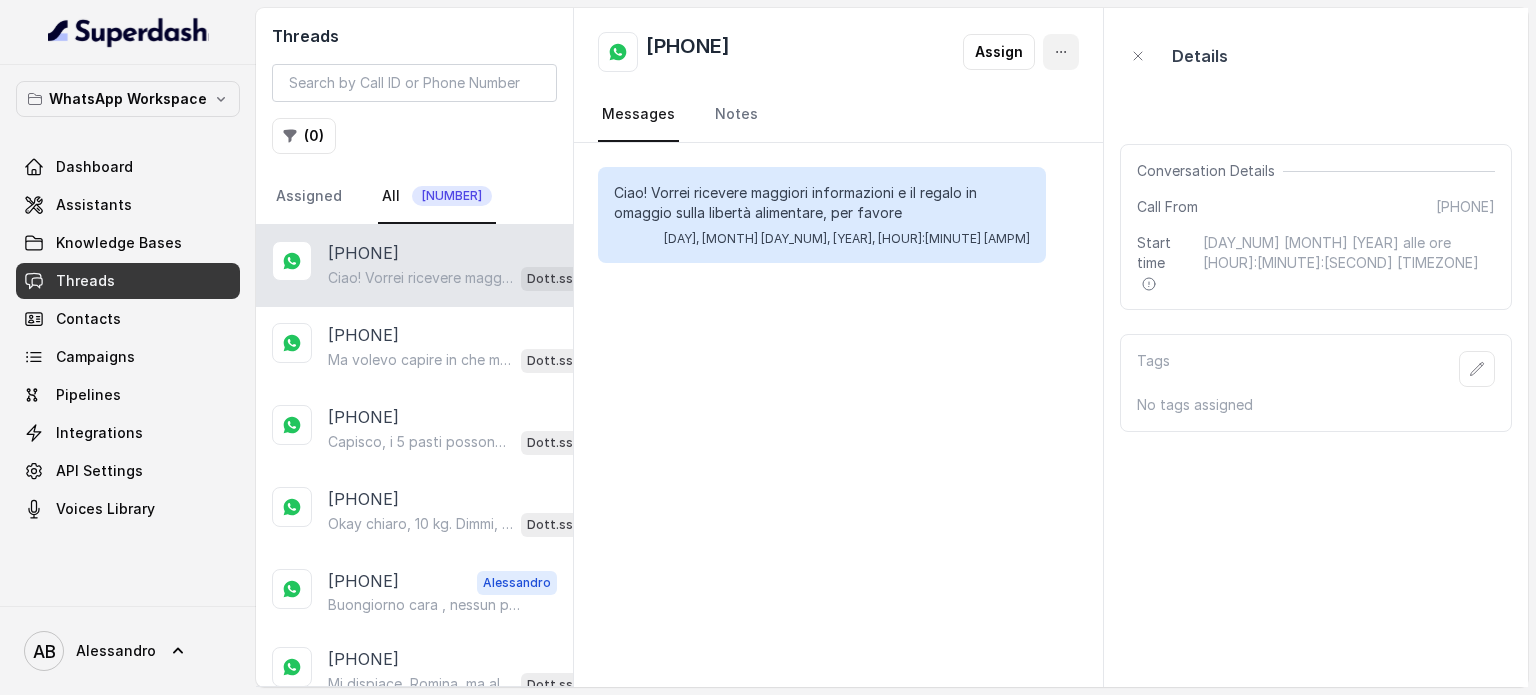 click at bounding box center [1061, 52] 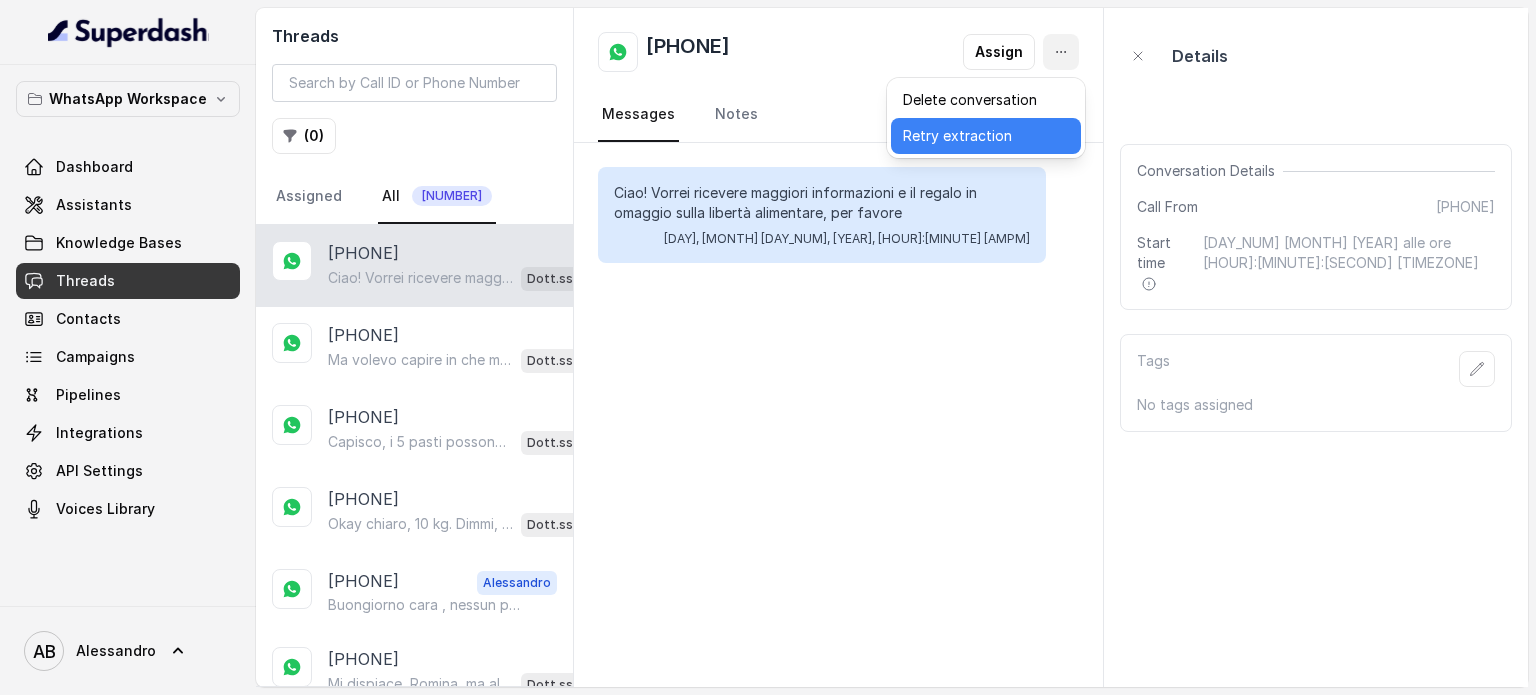 click on "Delete conversation" at bounding box center [986, 100] 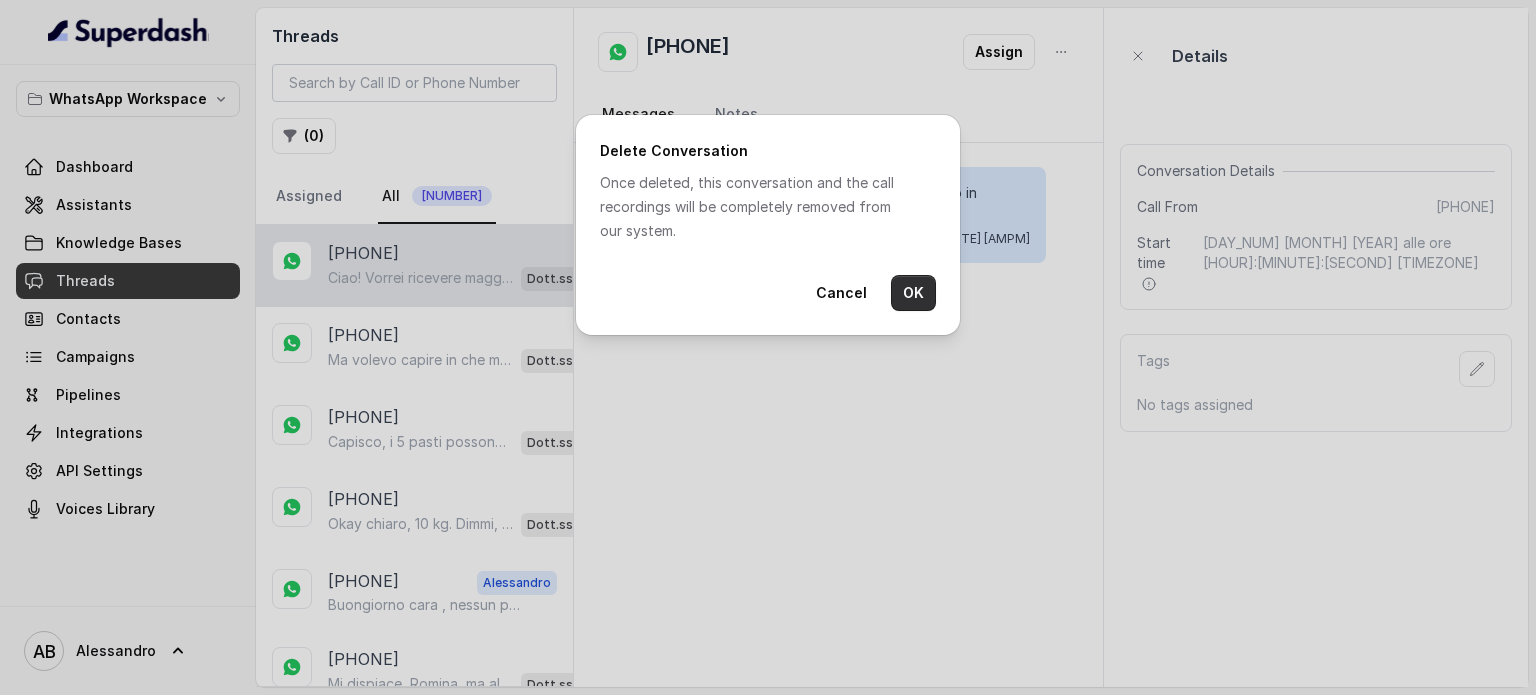 click on "OK" at bounding box center (913, 293) 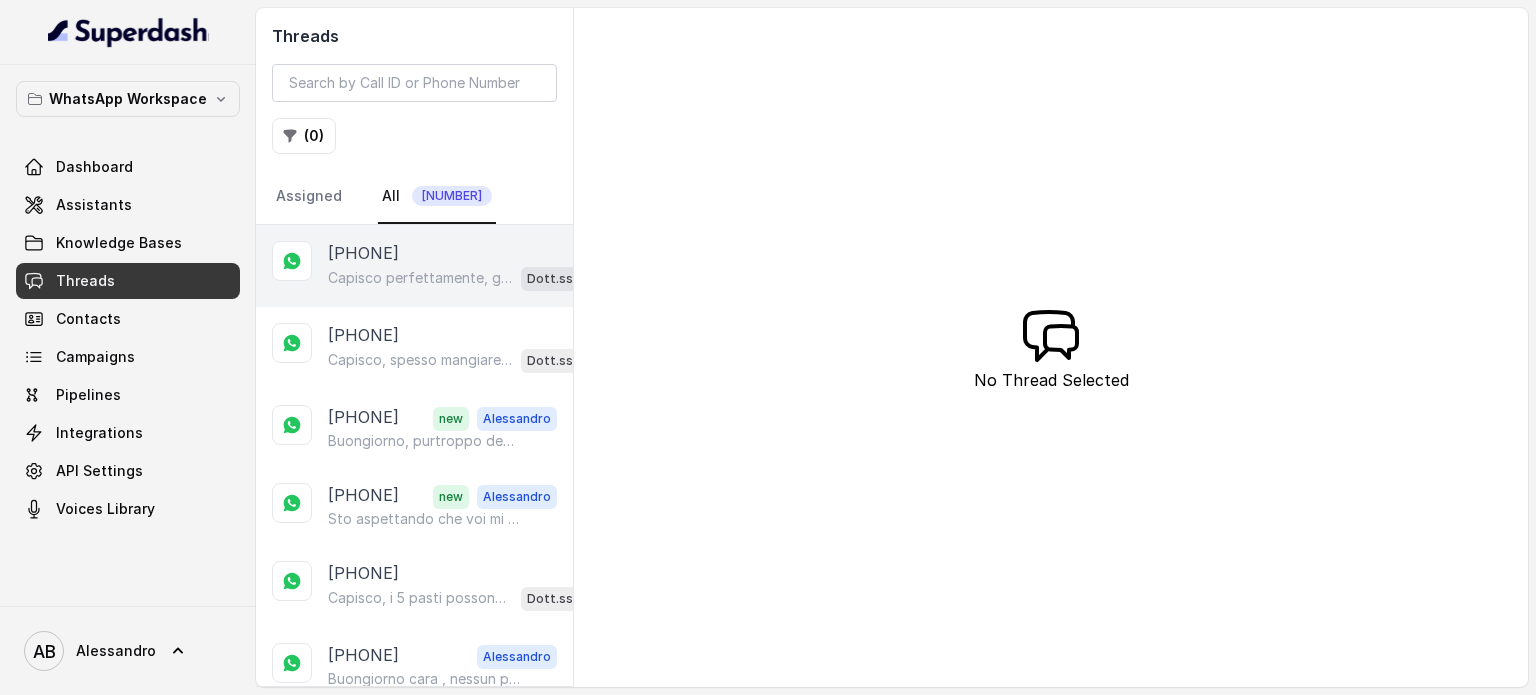 click on "Capisco perfettamente, guidare è importante! 😊
Domani mattina alle 10:00 purtroppo non è disponibile, ma posso offrirti alle 10:20 o alle 10:40. Quale preferisci? Dott.ssa Saccone Federica AI" at bounding box center [470, 278] 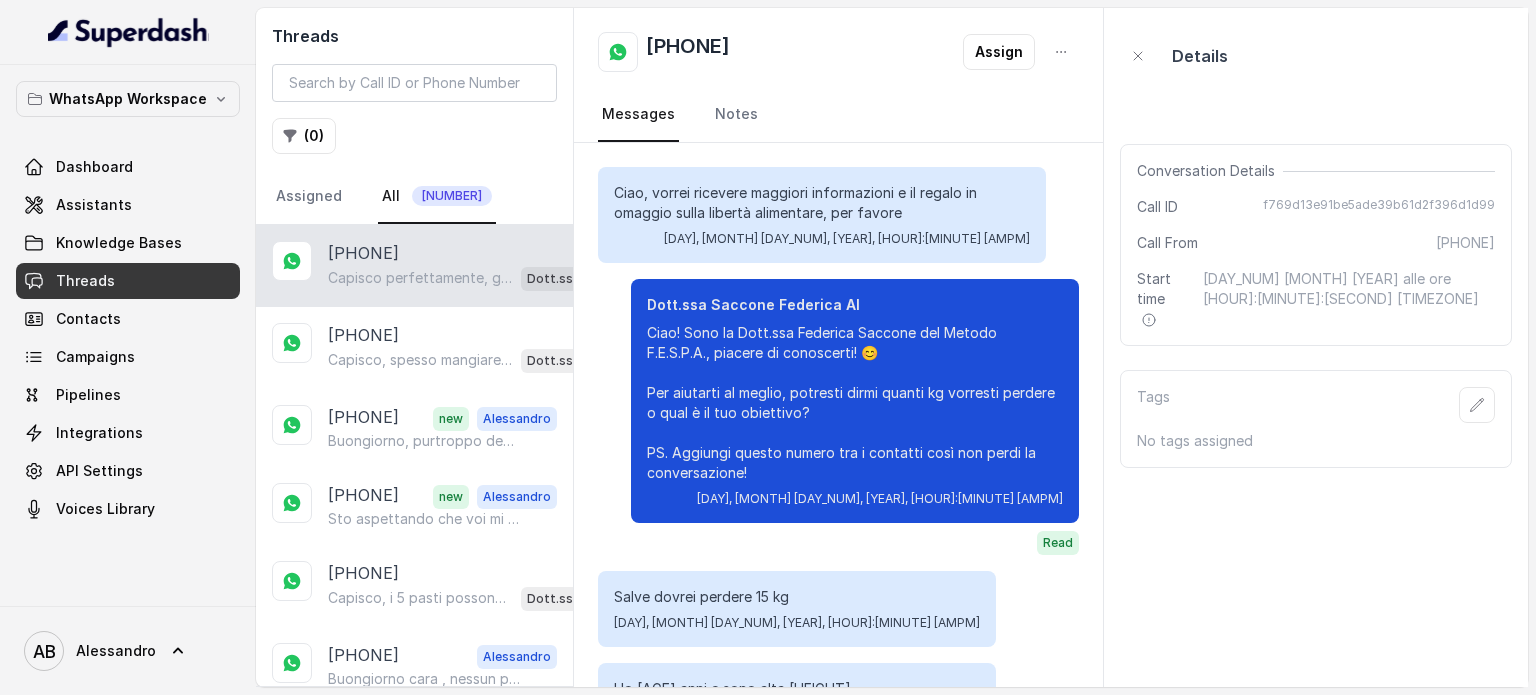 scroll, scrollTop: 2335, scrollLeft: 0, axis: vertical 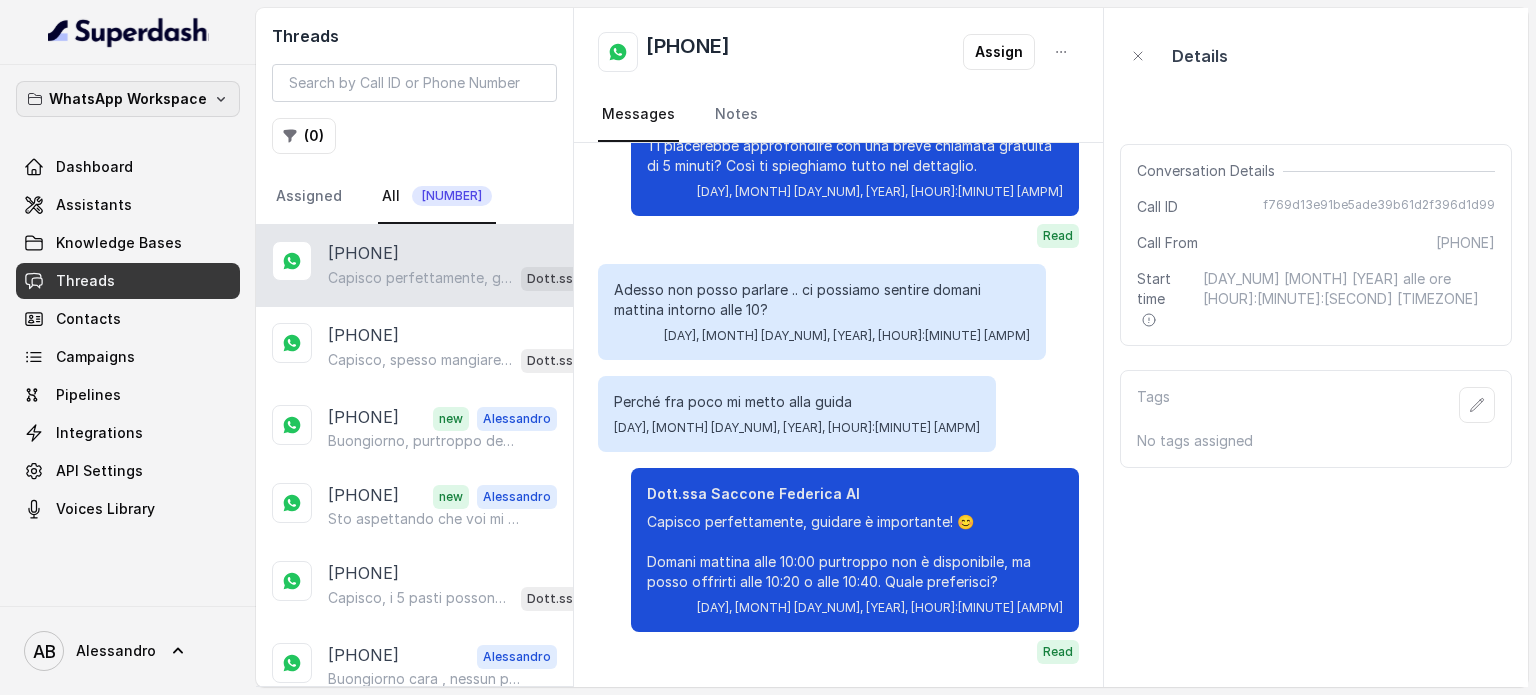 click on "WhatsApp Workspace" at bounding box center (128, 99) 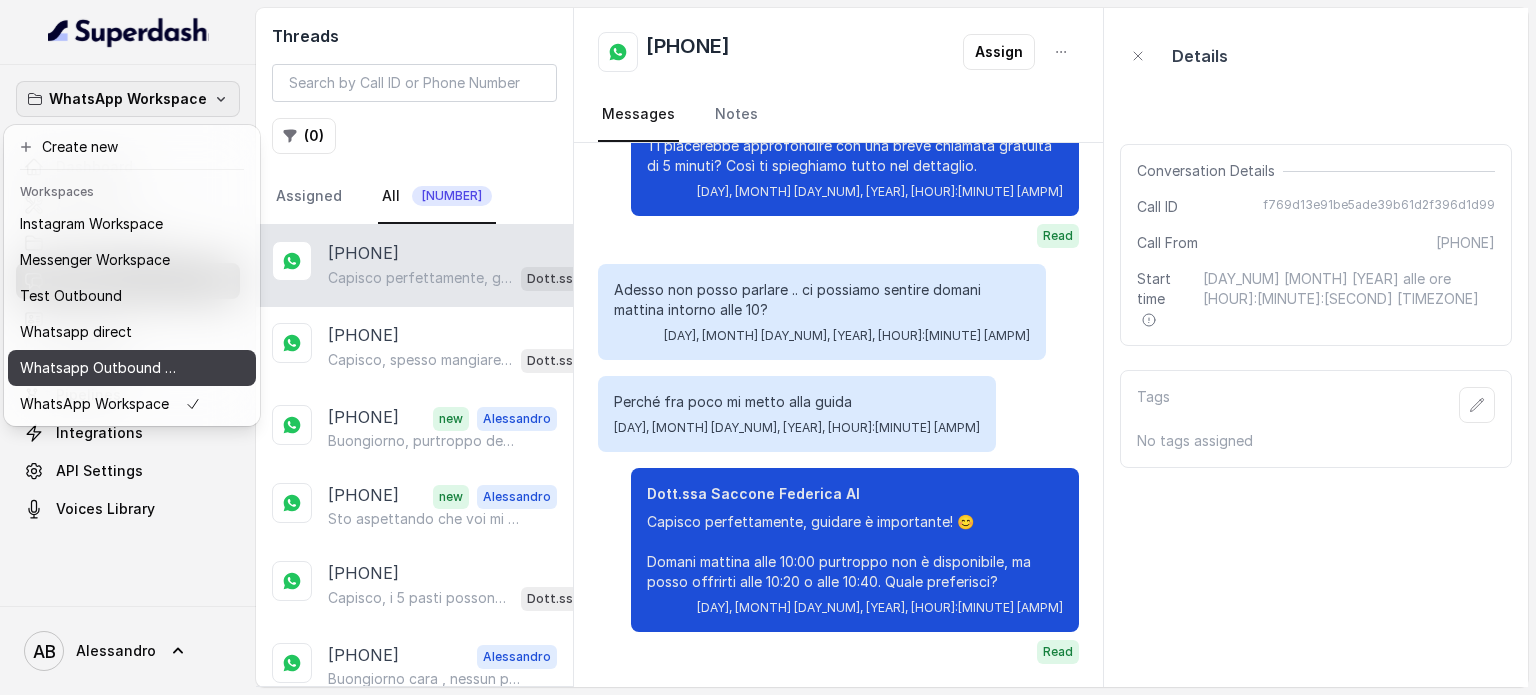 click on "Whatsapp Outbound Workspace" at bounding box center [110, 368] 